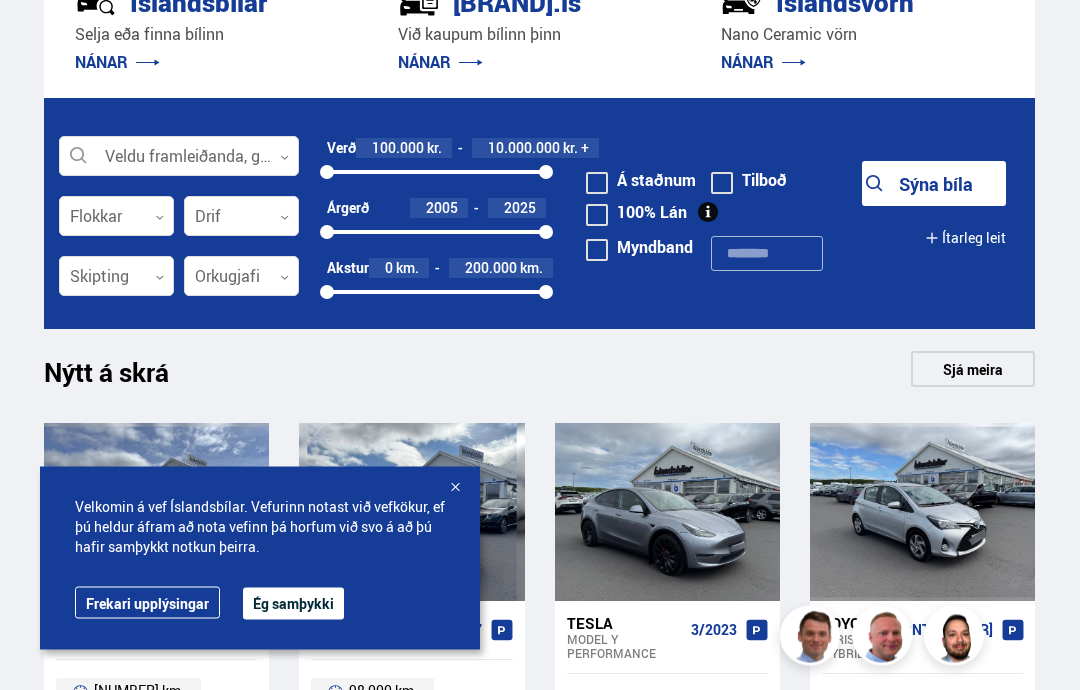 scroll, scrollTop: 453, scrollLeft: 0, axis: vertical 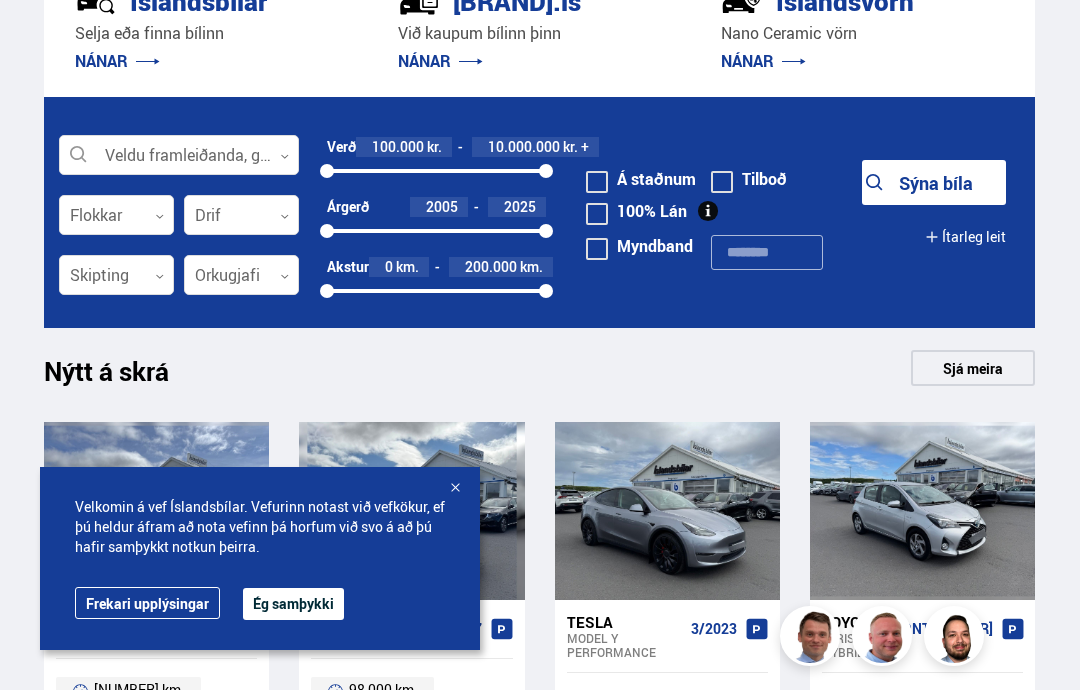 click 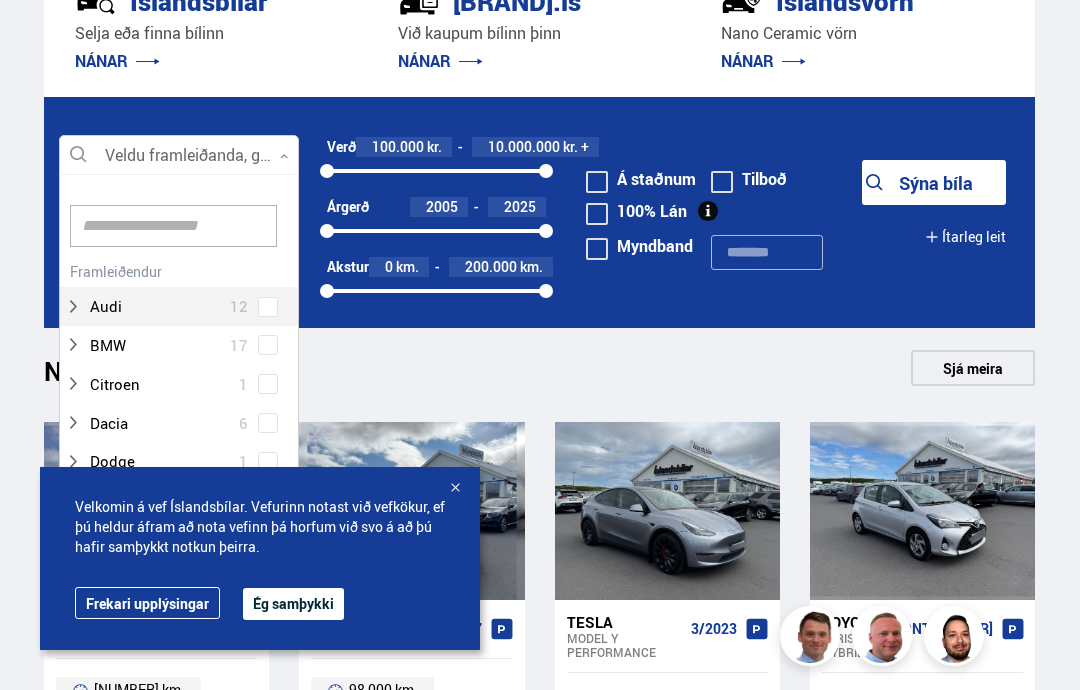 scroll, scrollTop: 302, scrollLeft: 242, axis: both 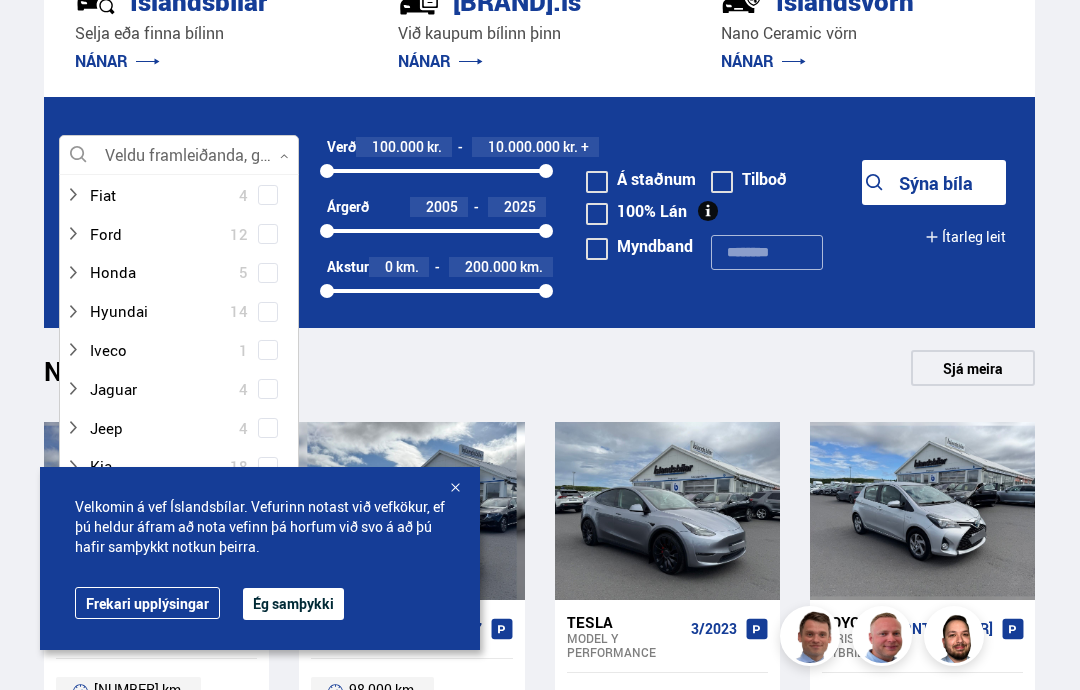 click 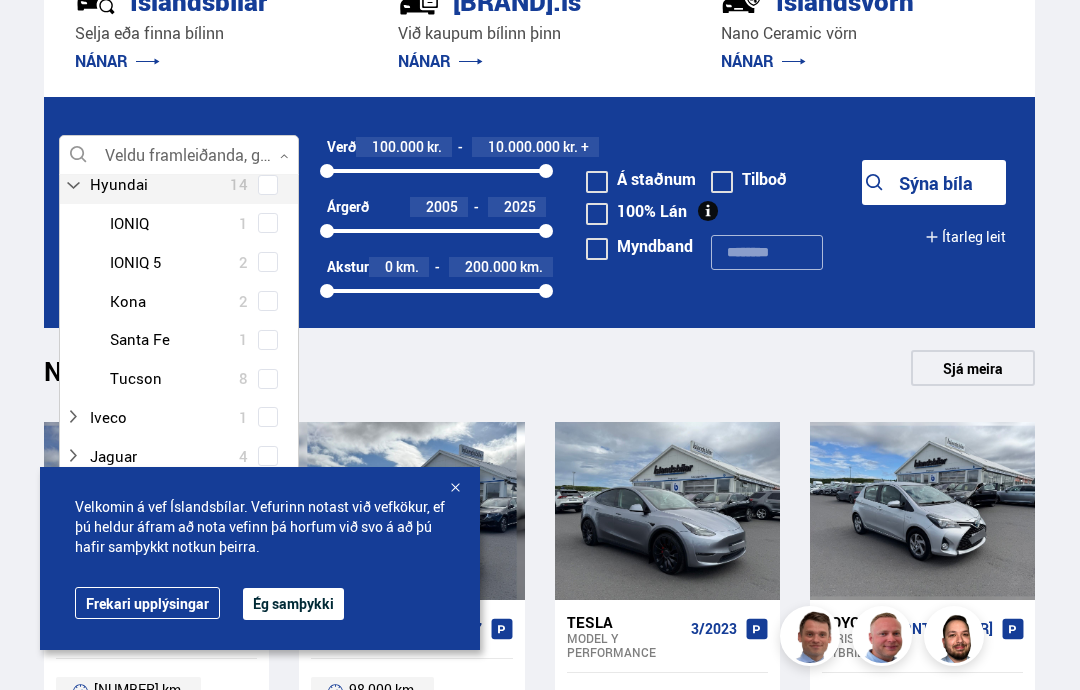 scroll, scrollTop: 475, scrollLeft: 0, axis: vertical 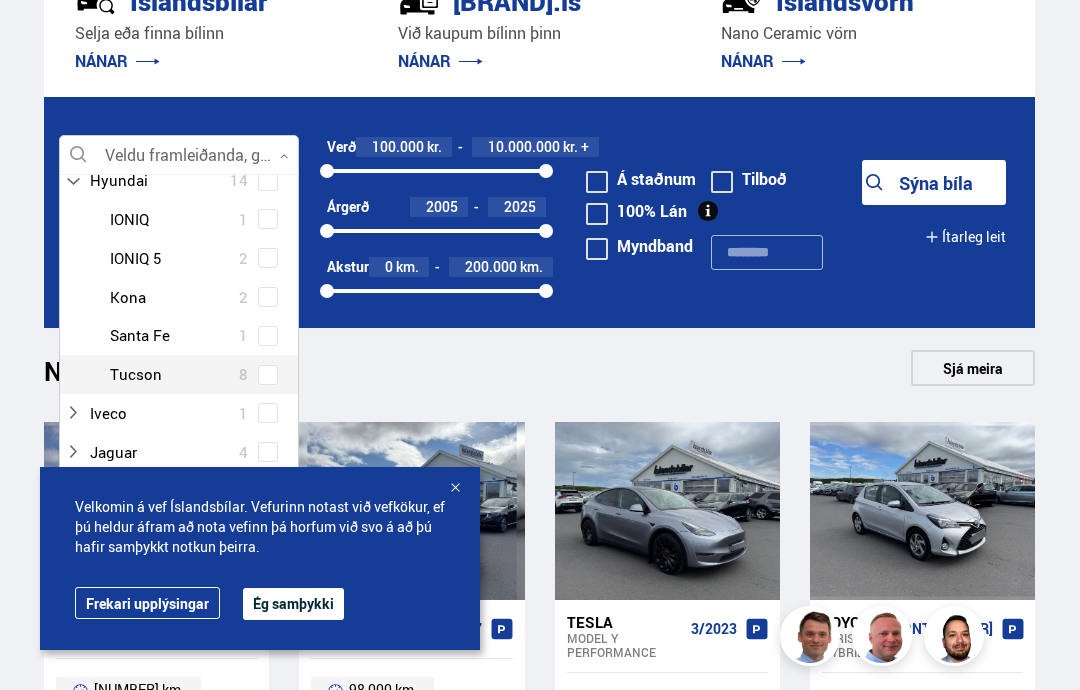 click at bounding box center (199, 374) 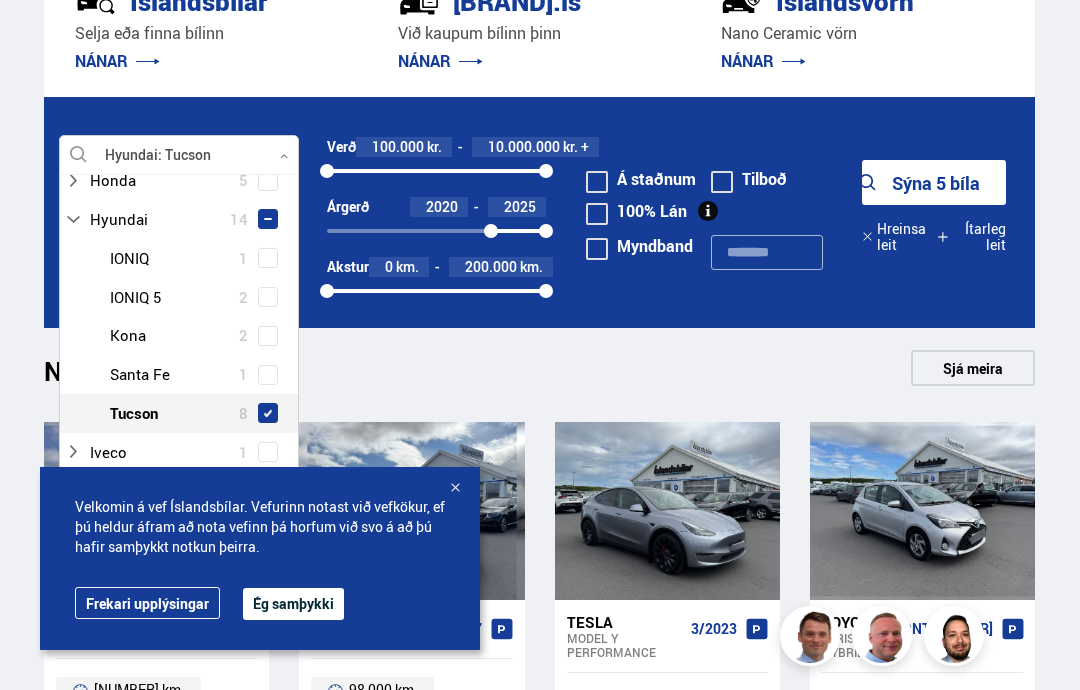 click at bounding box center [597, 182] 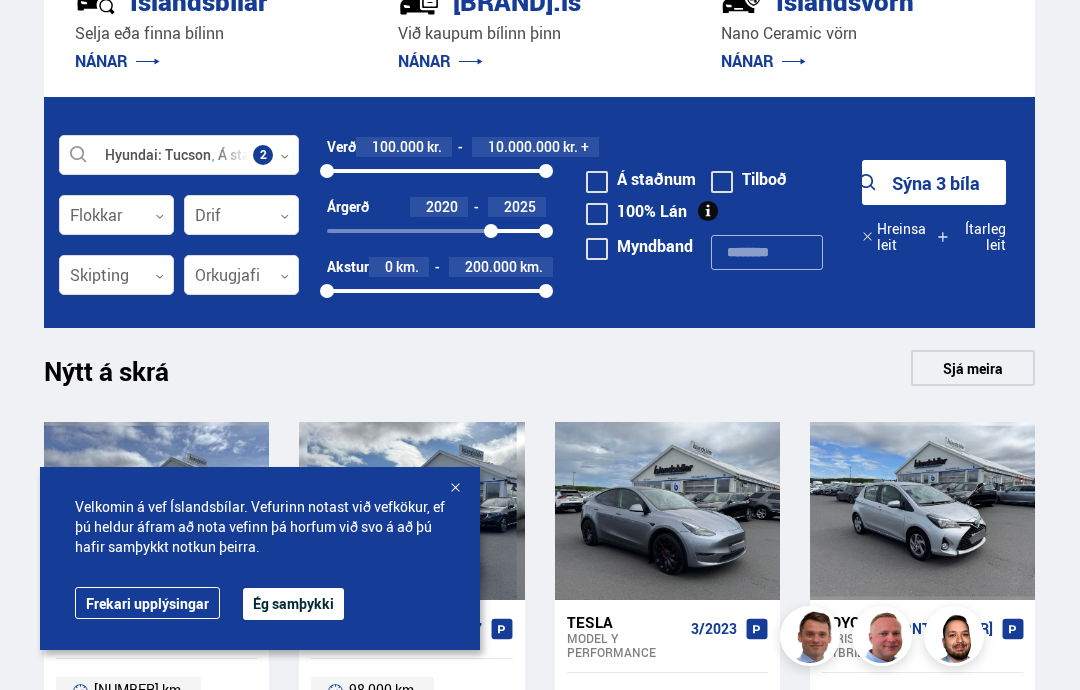 click at bounding box center (116, 276) 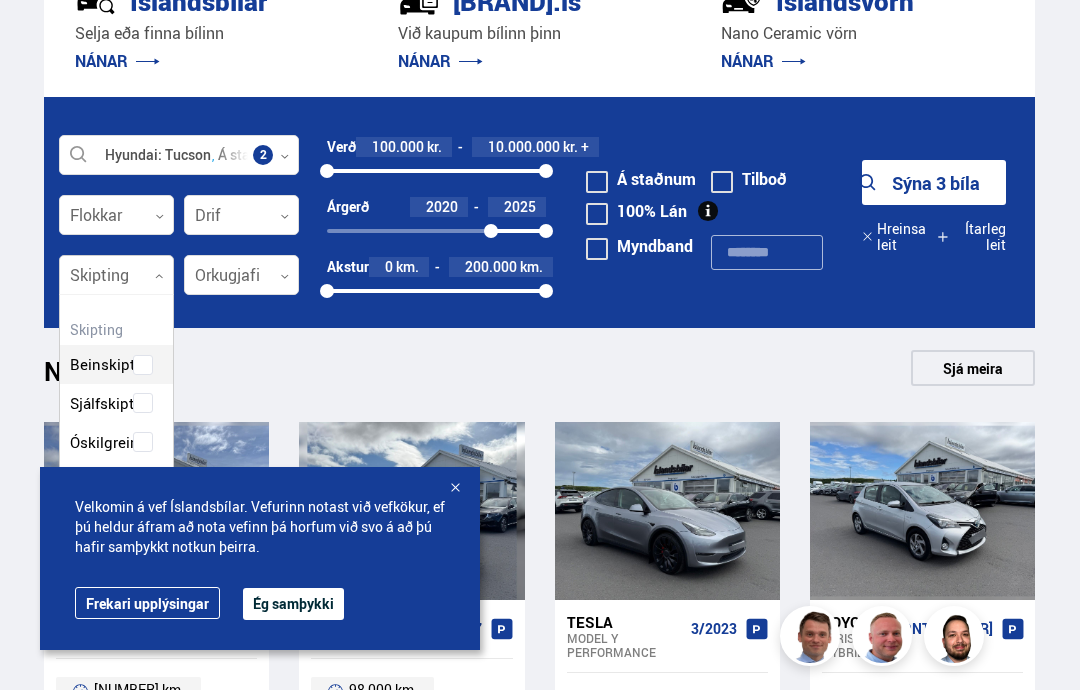 scroll, scrollTop: 187, scrollLeft: 117, axis: both 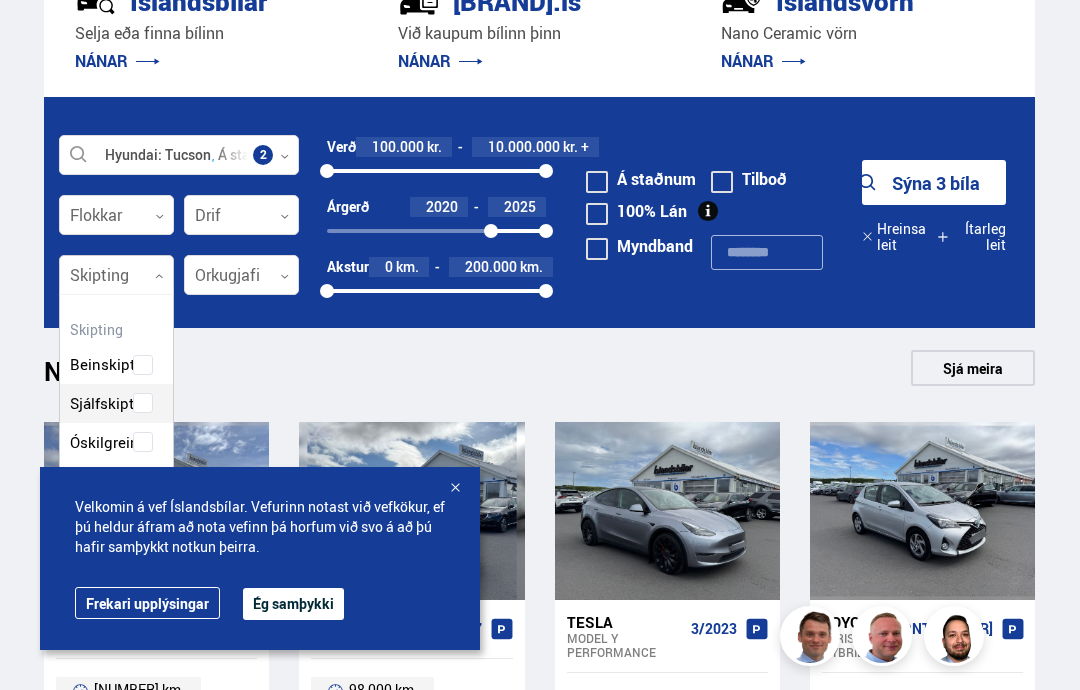 click on "Beinskipting   Sjálfskipting   Óskilgreint" at bounding box center (116, 388) 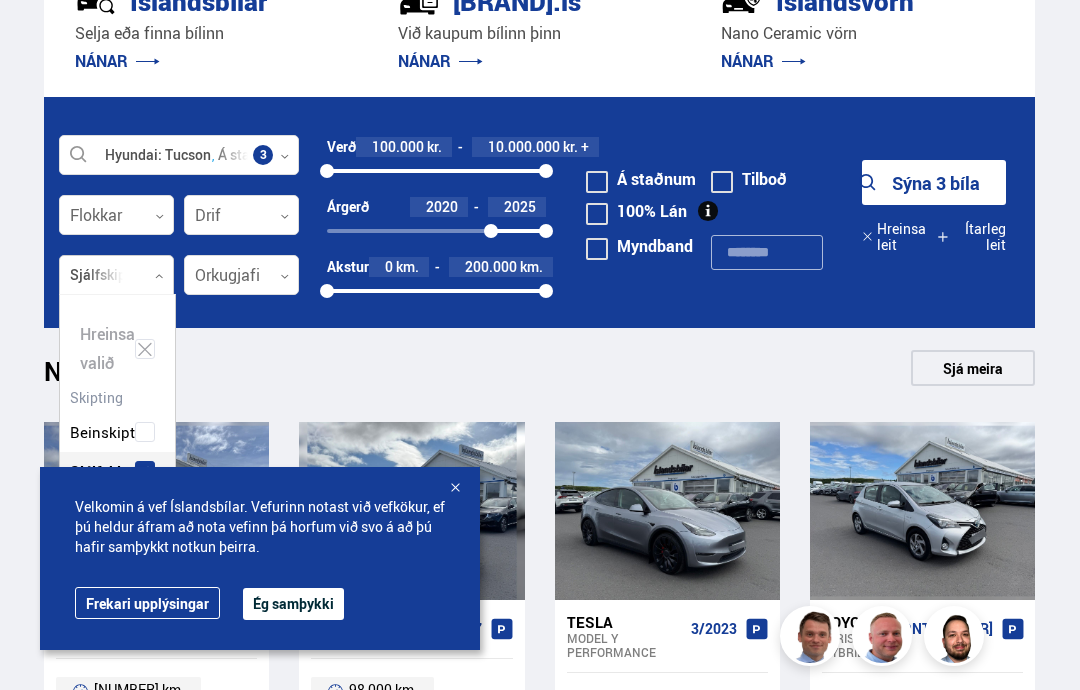 click on "Nýtt á skrá
Sjá meira" at bounding box center [539, 374] 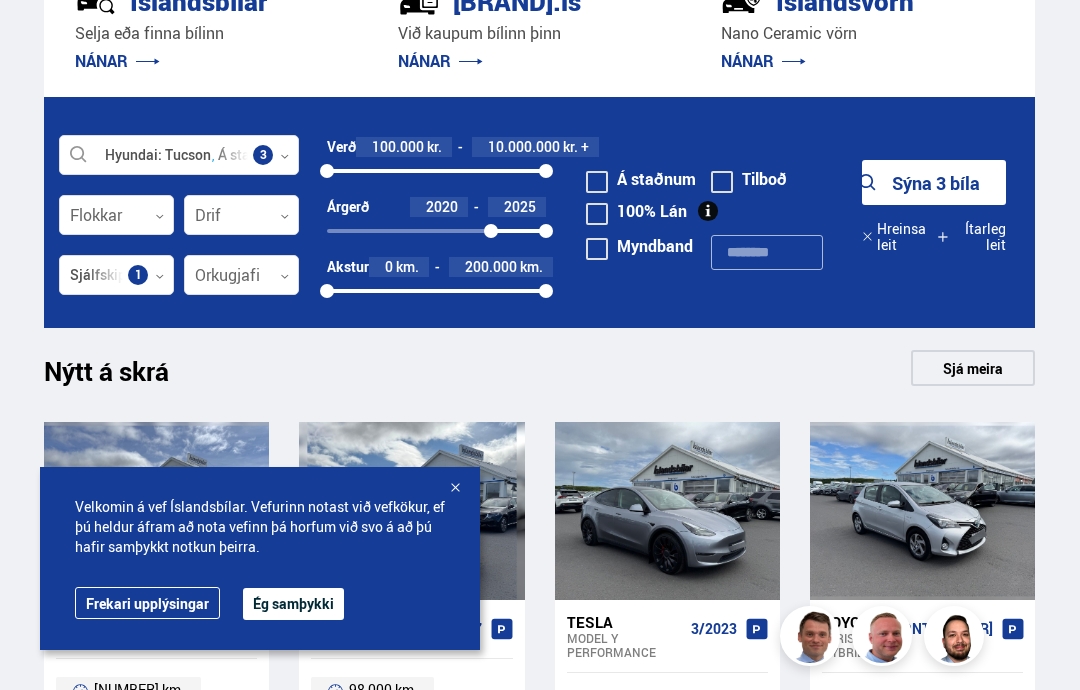click at bounding box center (455, 489) 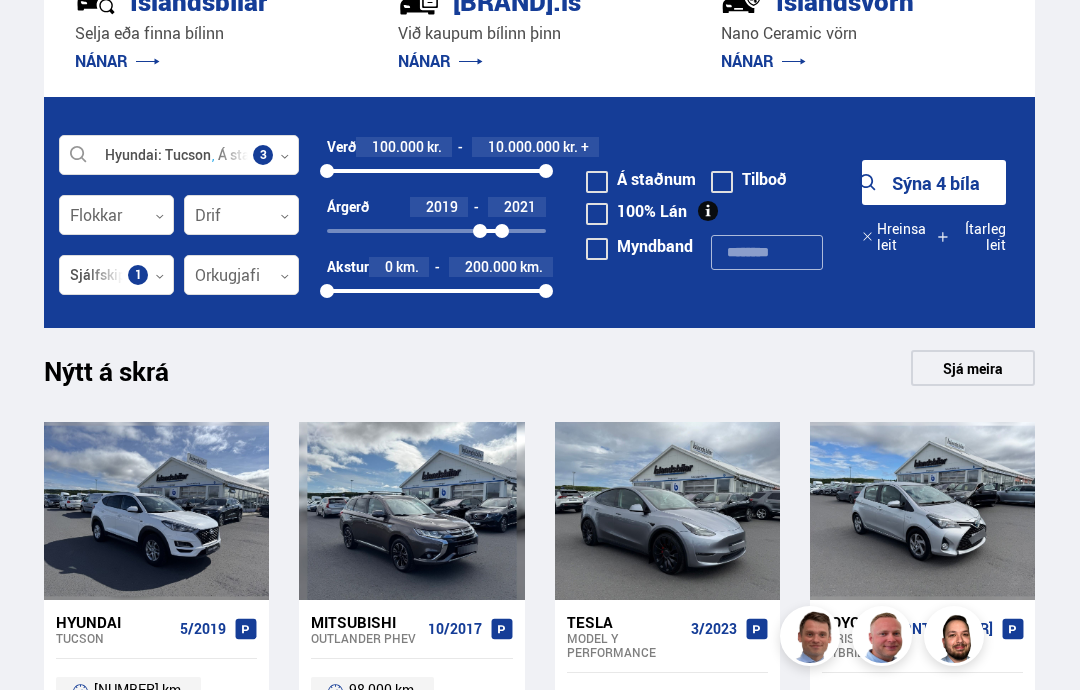 click at bounding box center [327, 171] 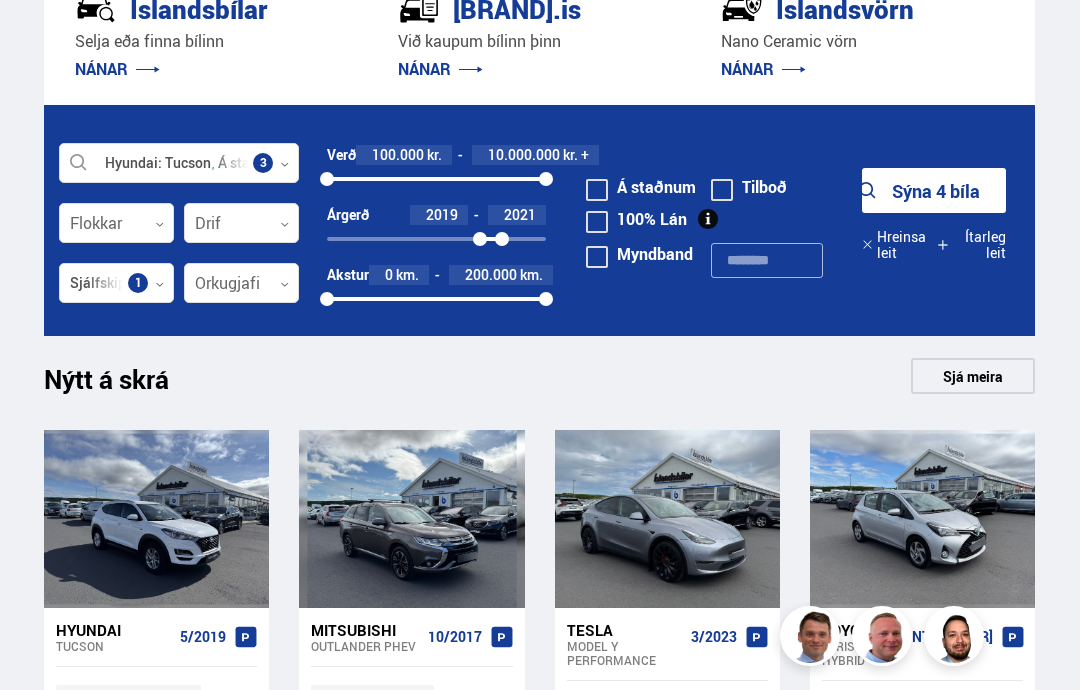 scroll, scrollTop: 444, scrollLeft: 0, axis: vertical 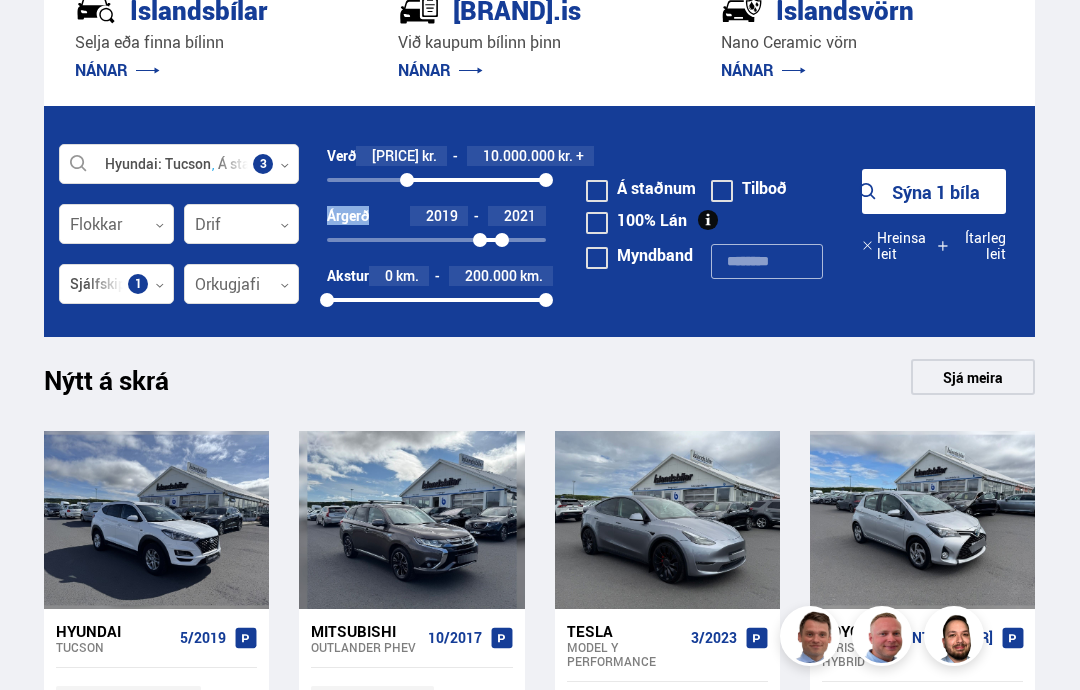 click on "[CAR_MODEL] [FUEL_TYPE] [CAR_MODEL] [CAR_MODEL] [CAR_MODEL] [CAR_MODEL] [CAR_MODEL] [NUMBER]     Flokkar [NUMBER]     Drif [NUMBER]     Verð   [PRICE]   kr.   [PRICE]   kr.
+
[PRICE] [PRICE]     Árgerð   [YEAR]     [YEAR]       [YEAR] [YEAR]     Akstur   [NUMBER]   km.   [NUMBER]   km.     [NUMBER] [NUMBER]     Sjálfskipting Skipting [NUMBER]     Orkugjafi [NUMBER]
Á staðnum
Tilboð
100% Lán
Litur [NUMBER]     Dyrafjöldi [NUMBER]     Farþegafjöldi [NUMBER]     Dekkstærð, í.   [NUMBER]   ''   [NUMBER]   ''     [NUMBER] [NUMBER]     Vél   [CC]   cc.   [CC]   cc.     [CC] [CC]     Hestöfl   [NUMBER]   hö.   [NUMBER]   hö.     [NUMBER] [NUMBER]     CO2   [NUMBER]   gr/km.   [NUMBER]   gr/km.     [NUMBER] [NUMBER]
Sýna [NUMBER] bíla
Hreinsa leit
Ítarleg leit
Myndband" at bounding box center [539, 221] 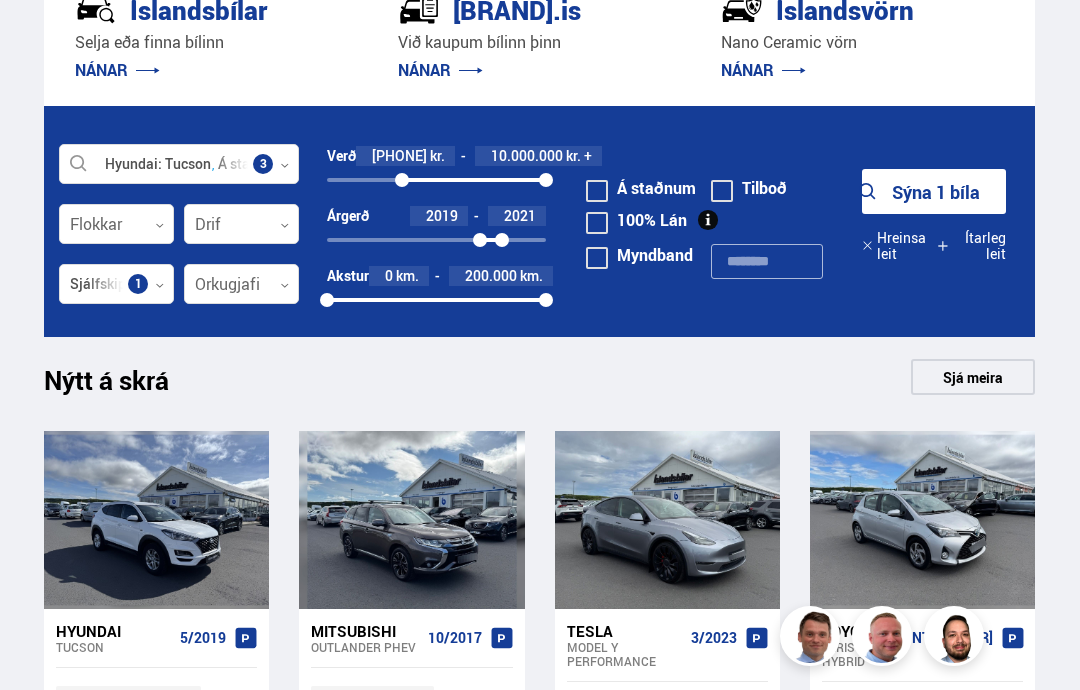 scroll, scrollTop: 406, scrollLeft: 0, axis: vertical 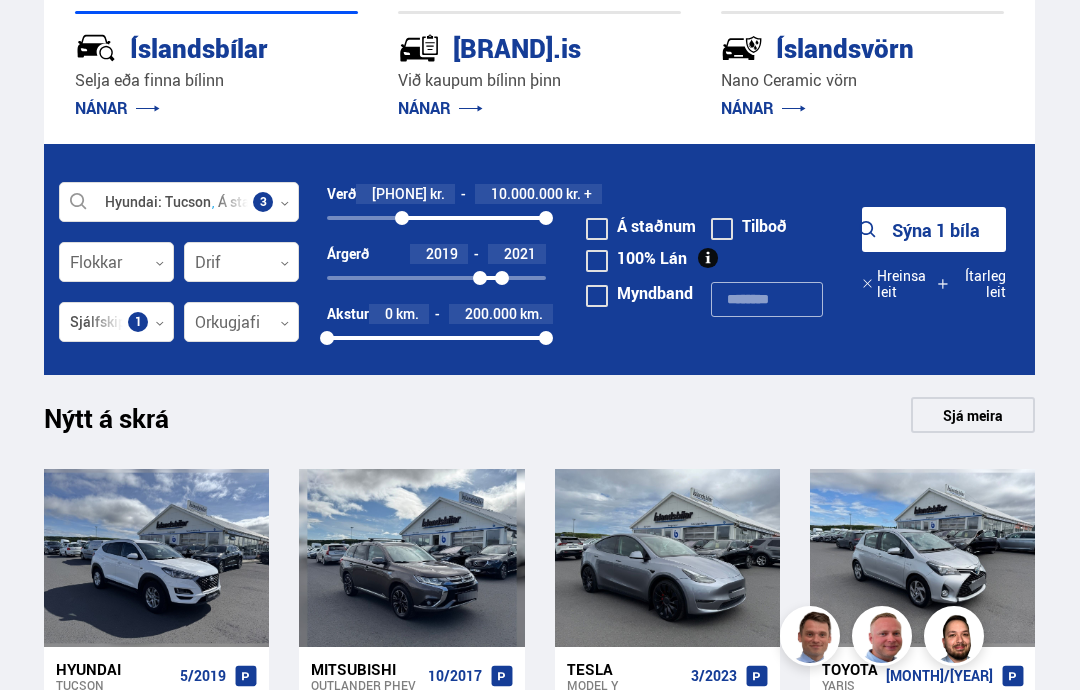 click on "Sýna 1 bíla" at bounding box center (934, 229) 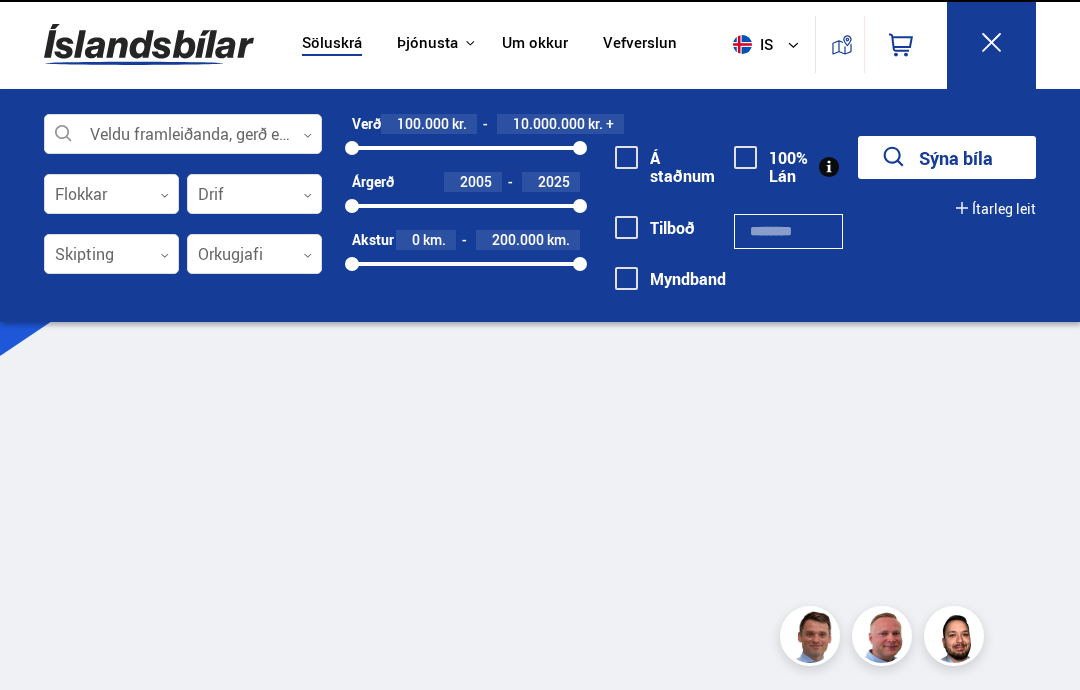 scroll, scrollTop: 0, scrollLeft: 0, axis: both 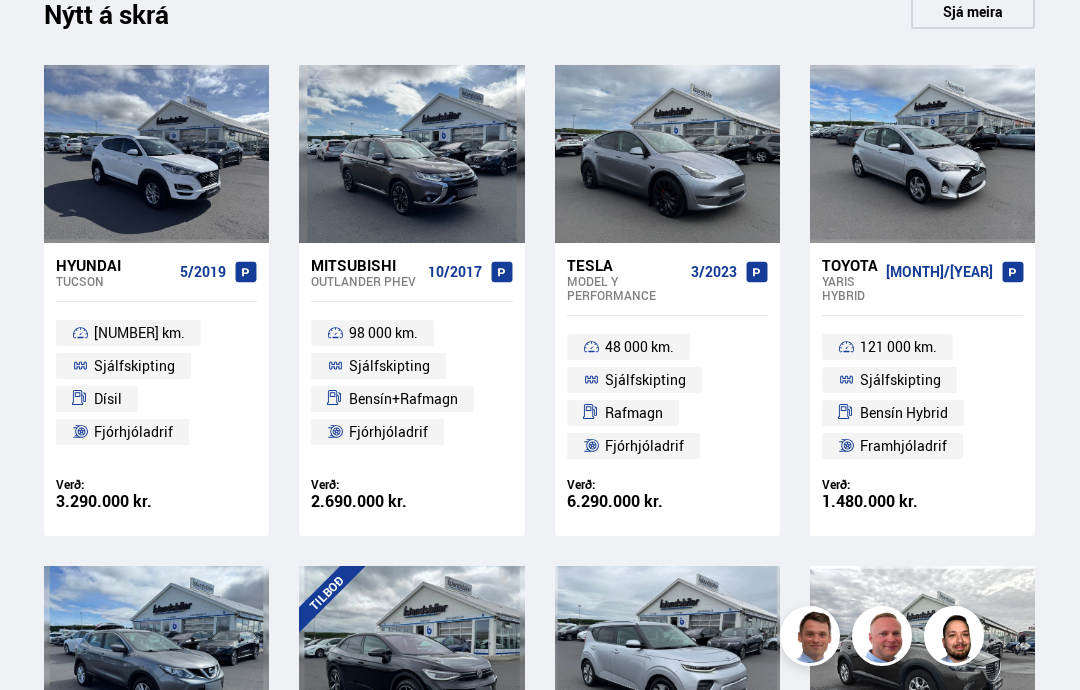 click on "[NUMBER] km.
[TRANSMISSION]
[FUEL]
[DRIVETRAIN]" at bounding box center [156, 382] 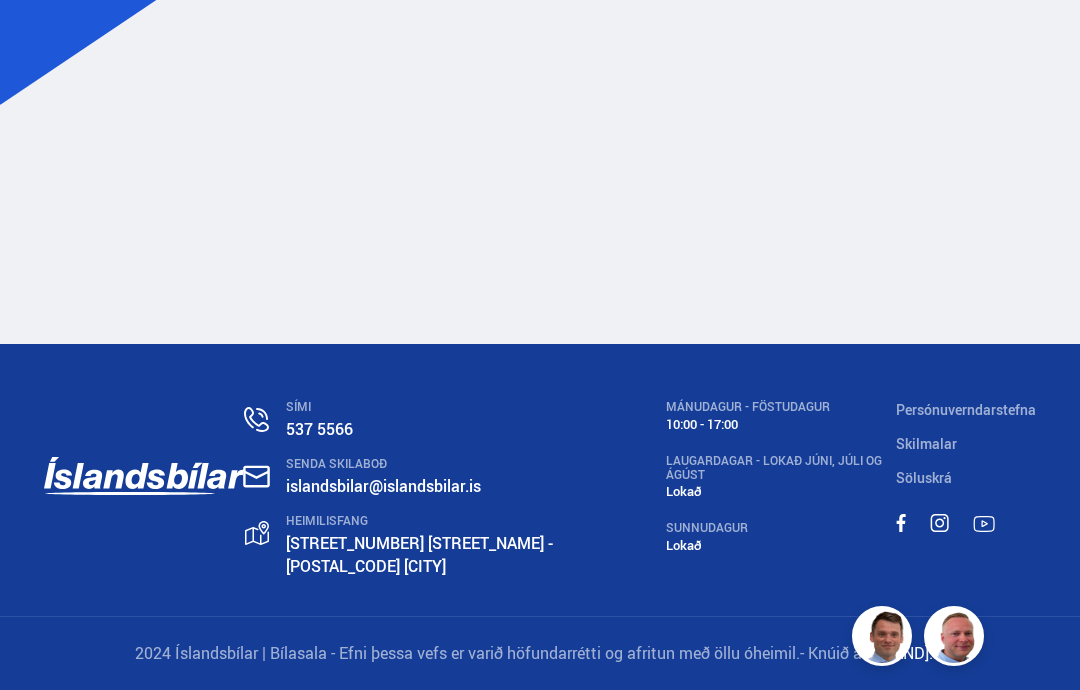 scroll, scrollTop: 0, scrollLeft: 0, axis: both 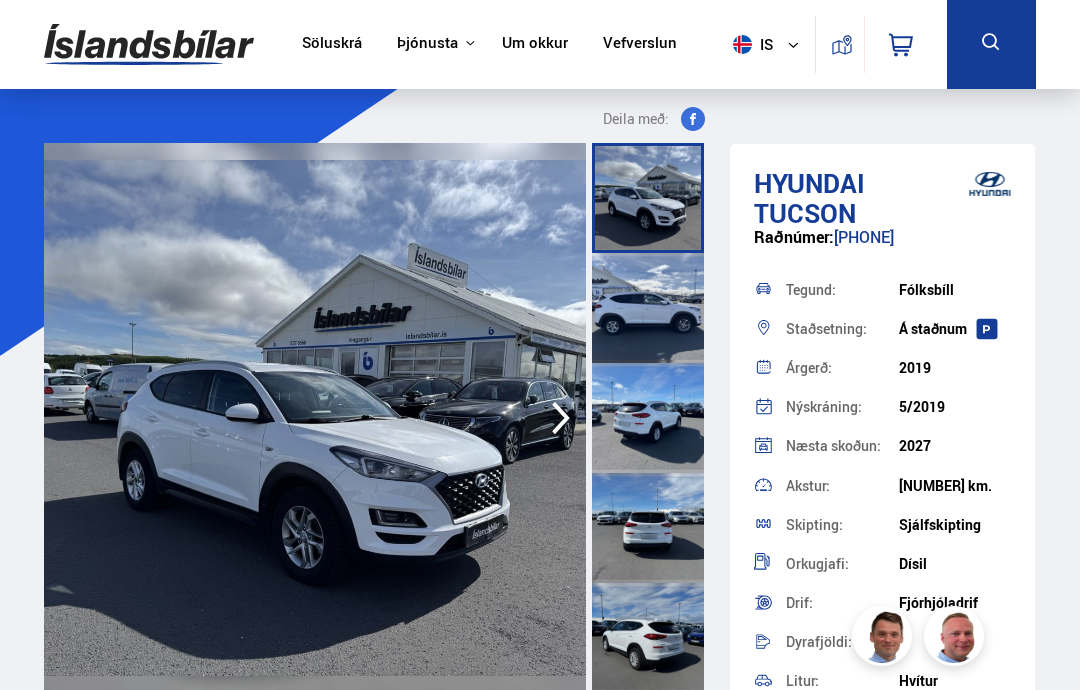 click 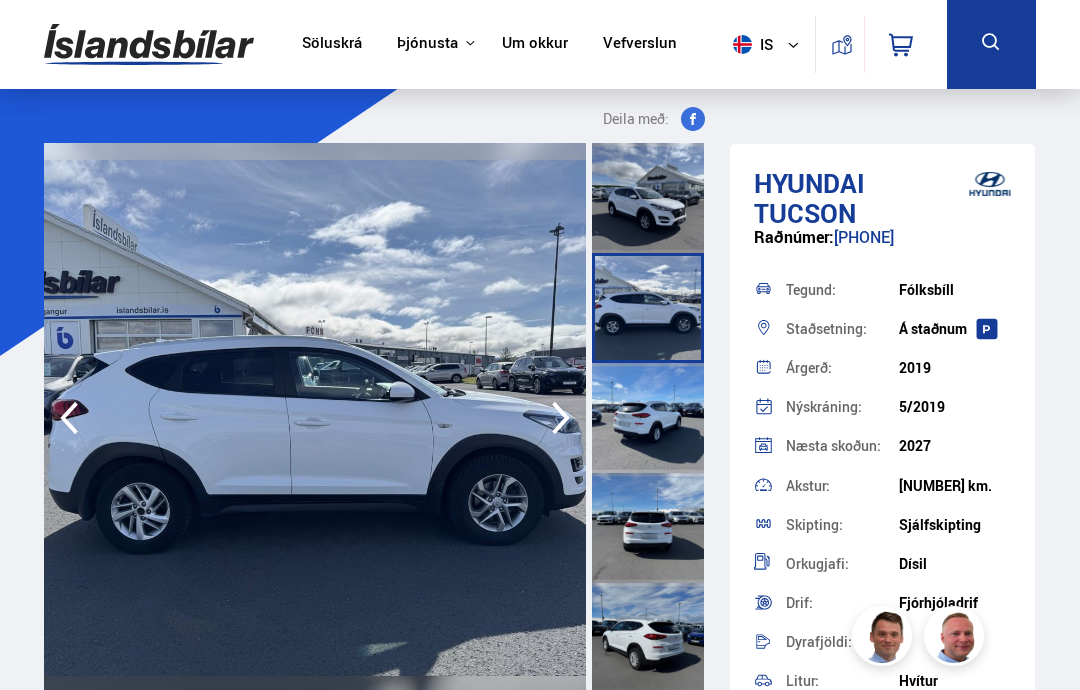 click 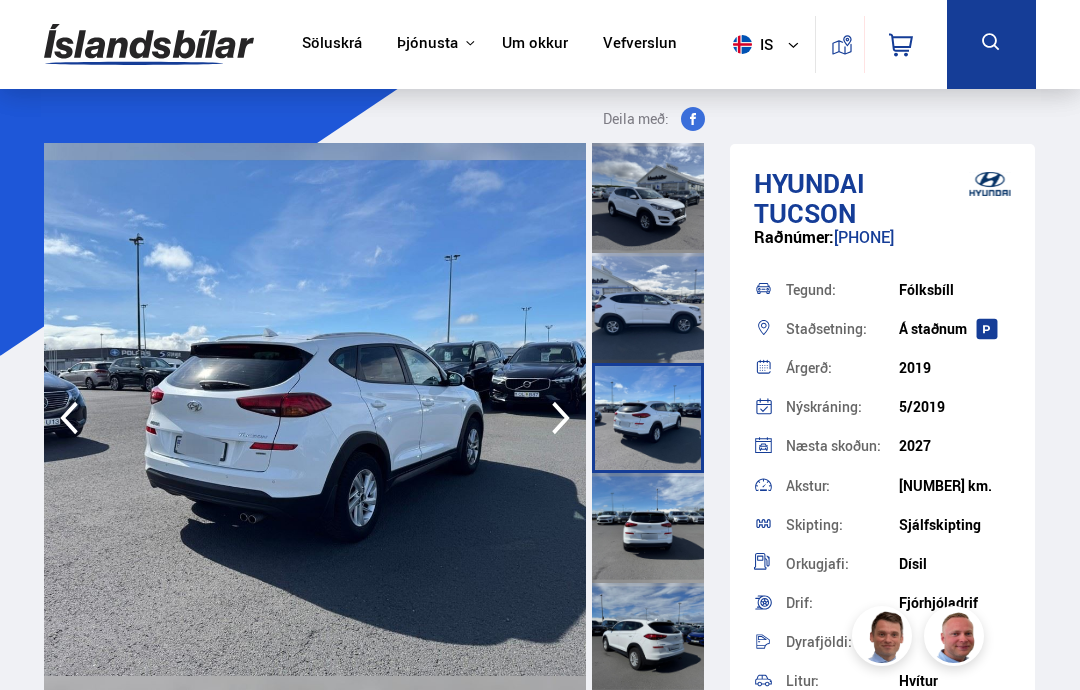 click 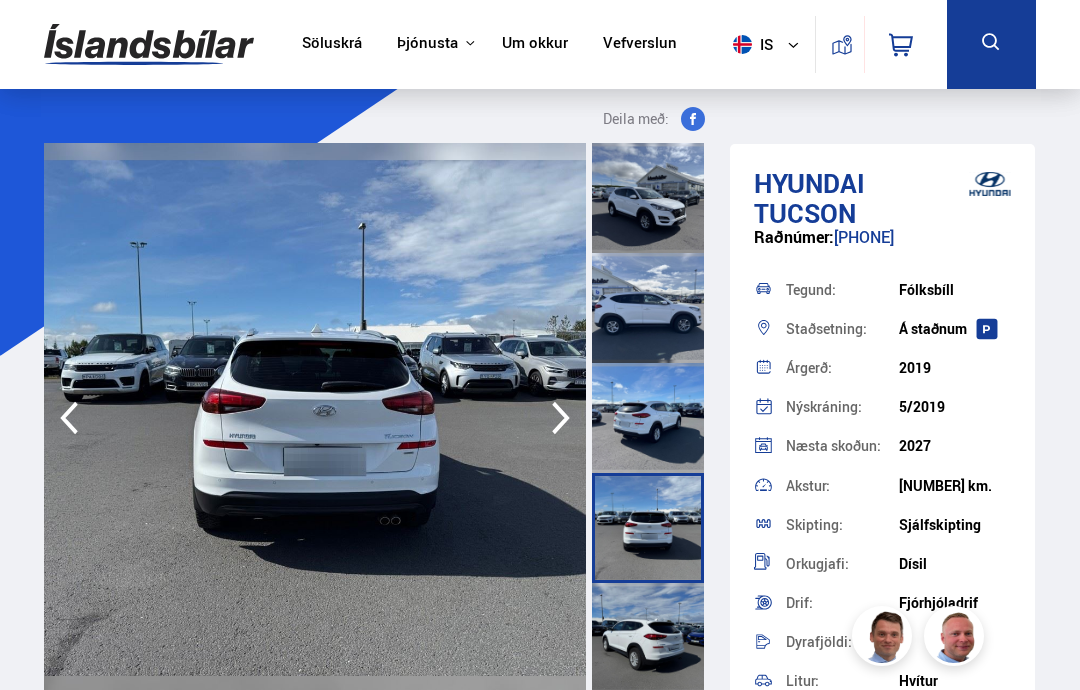 click 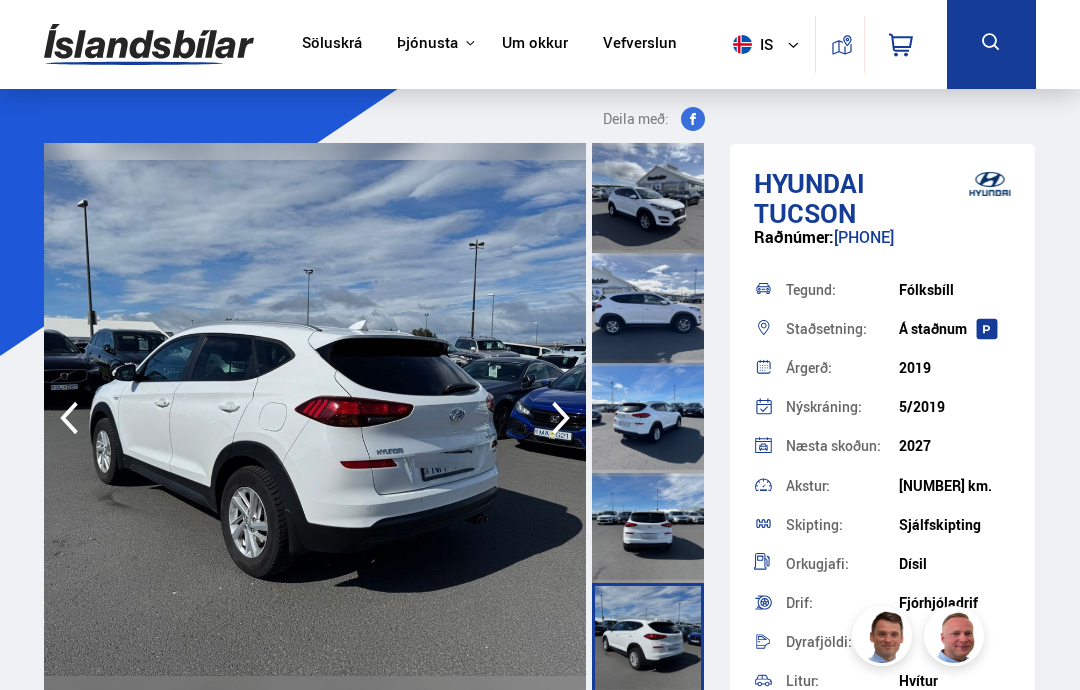 click 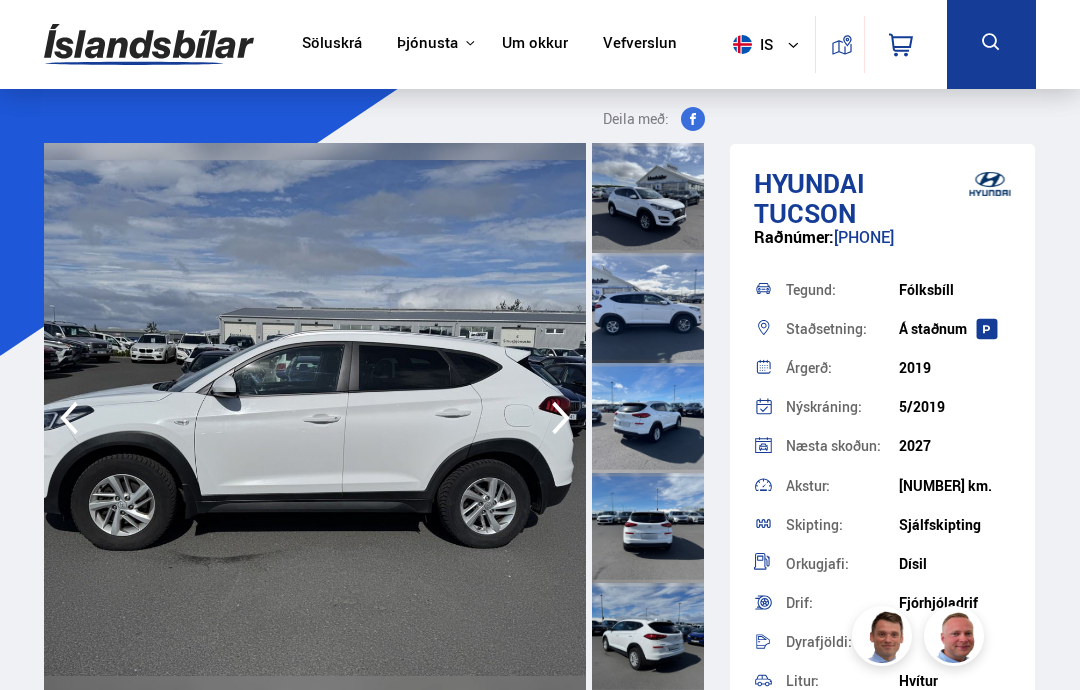 click 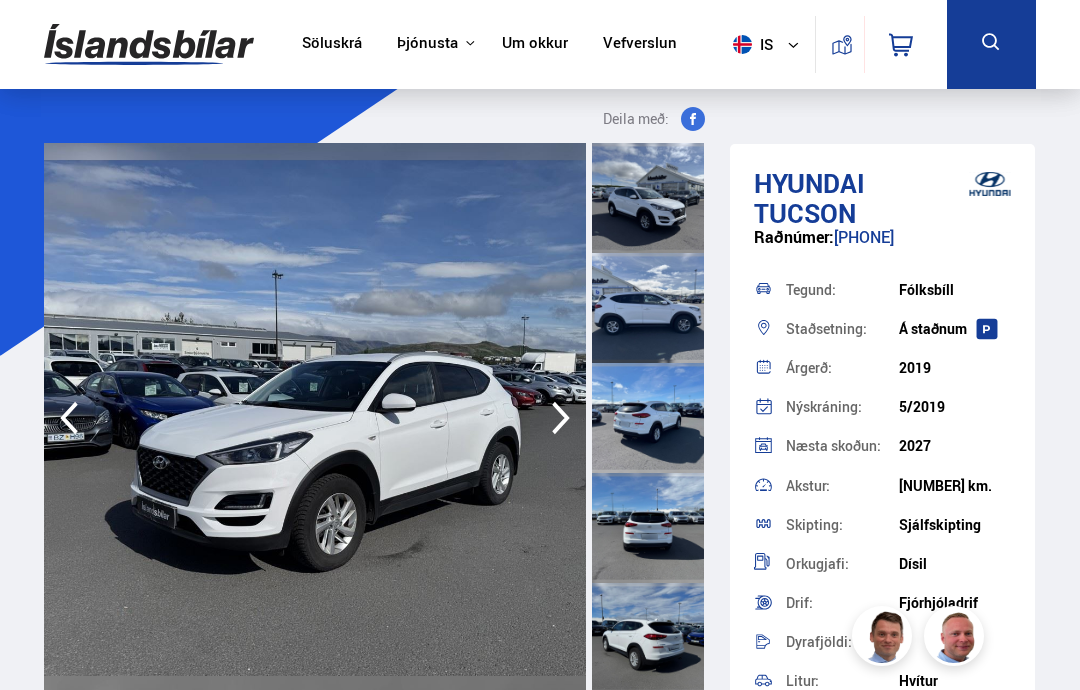 click 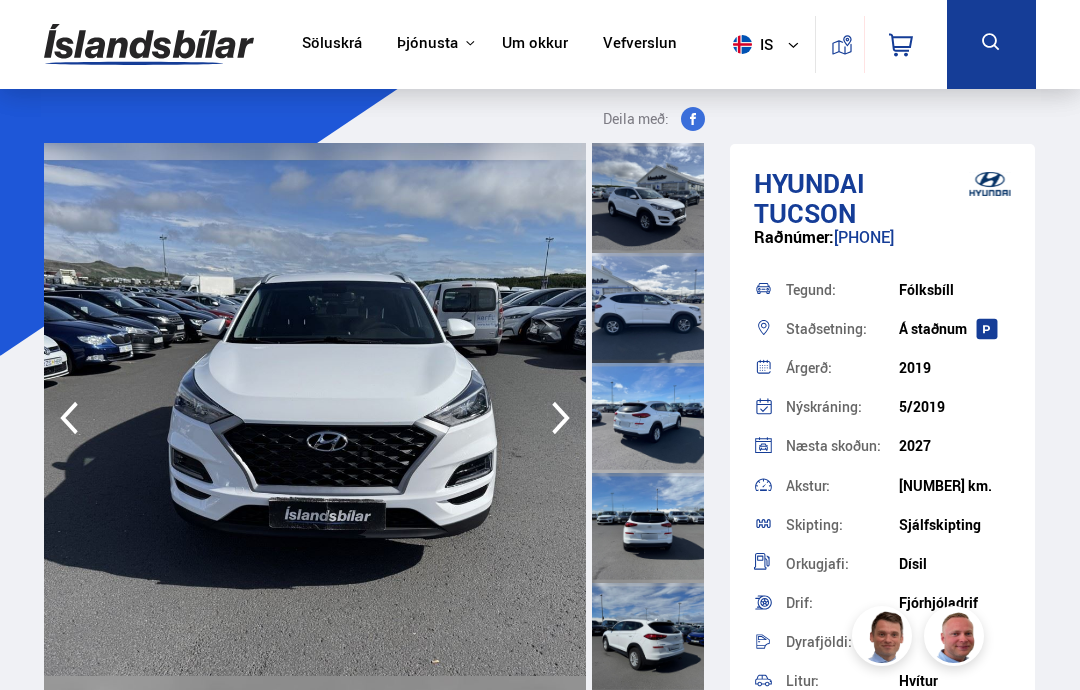 click 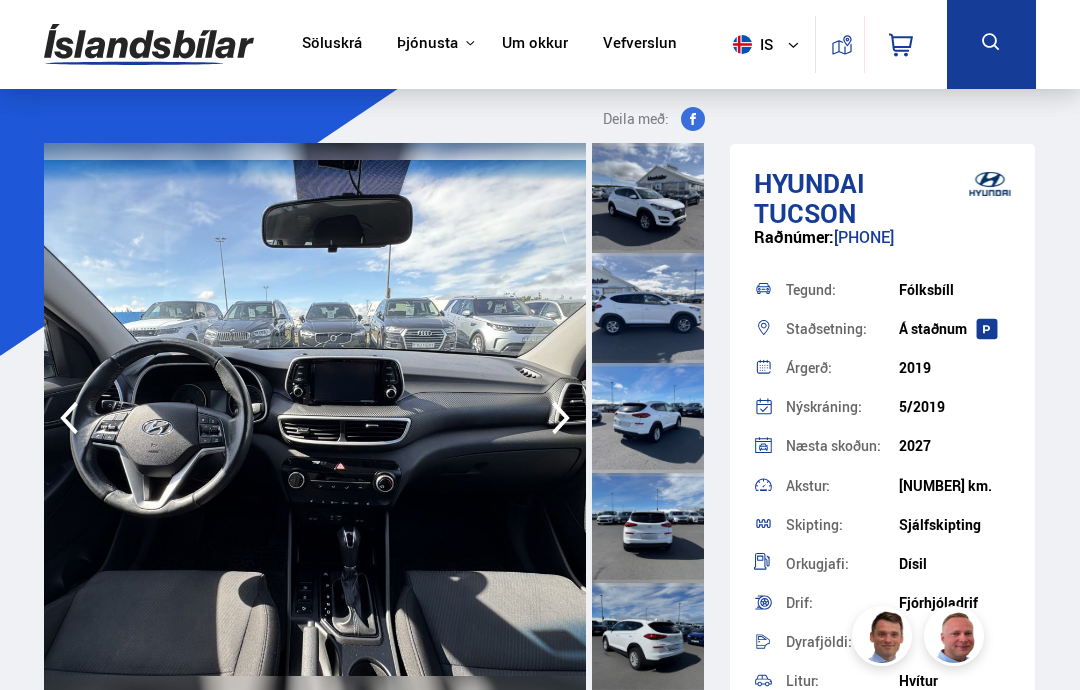 click 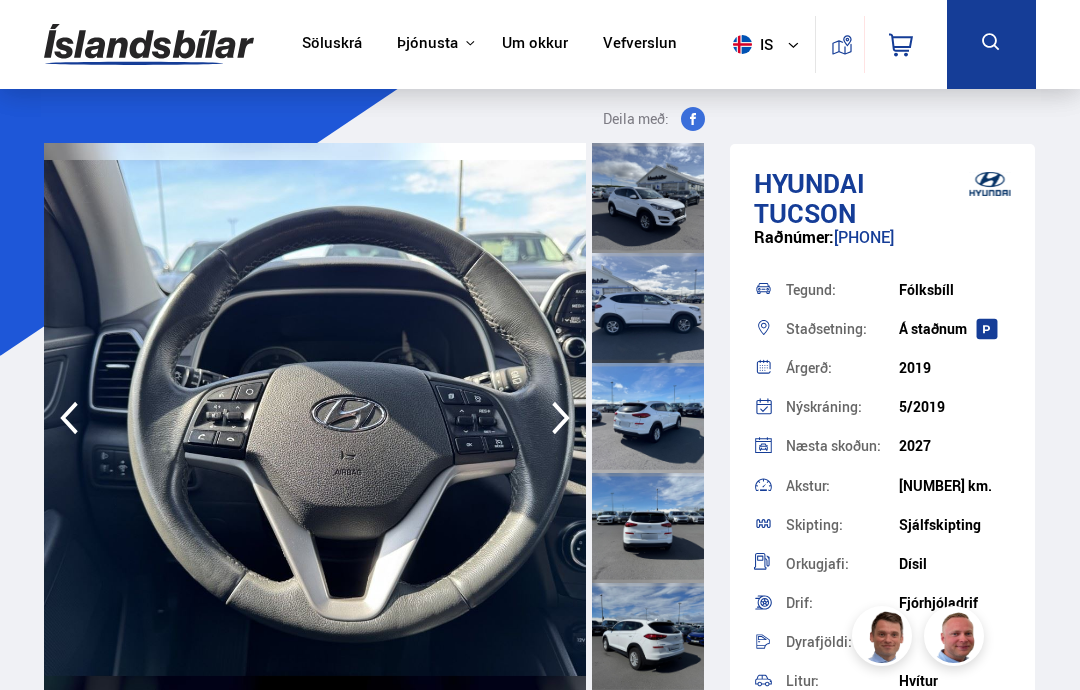 click 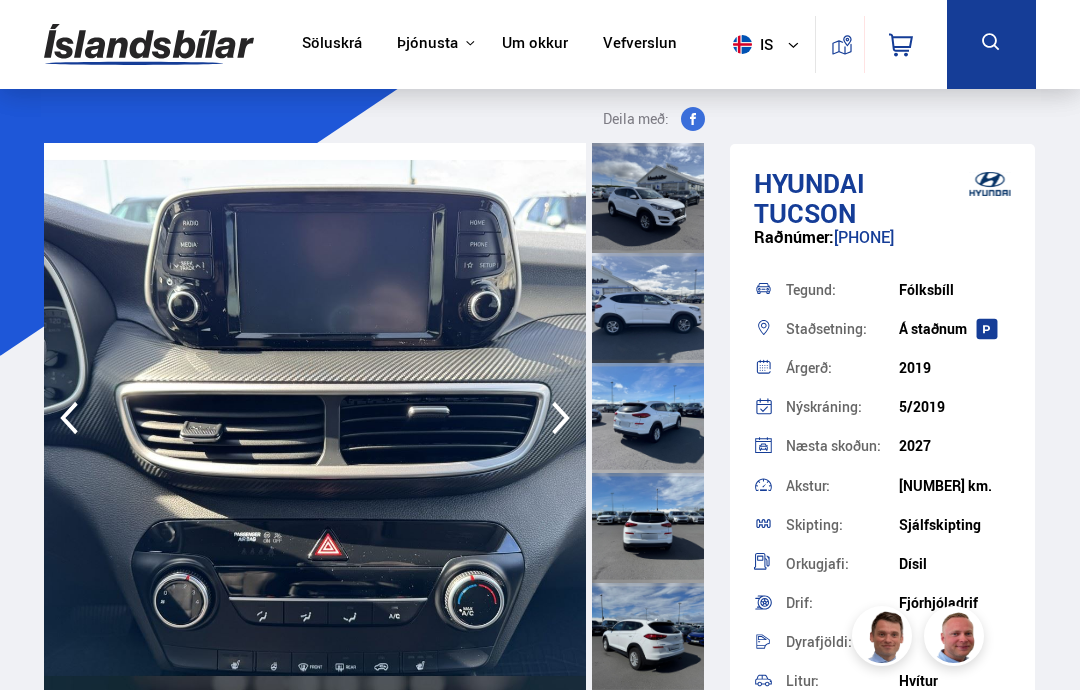click 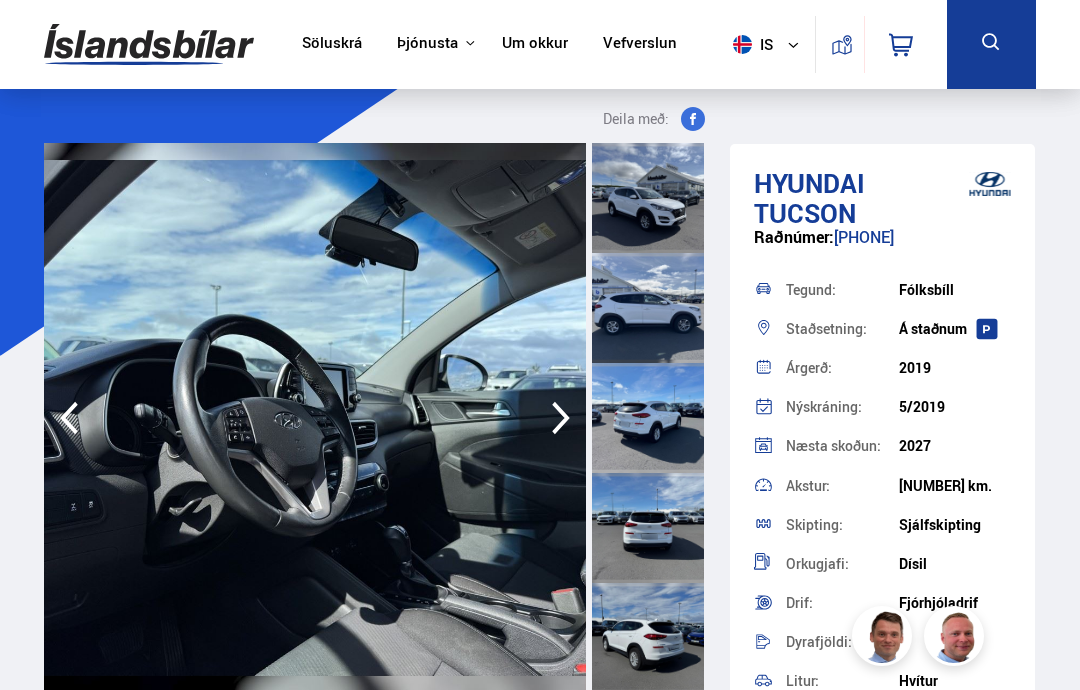 click 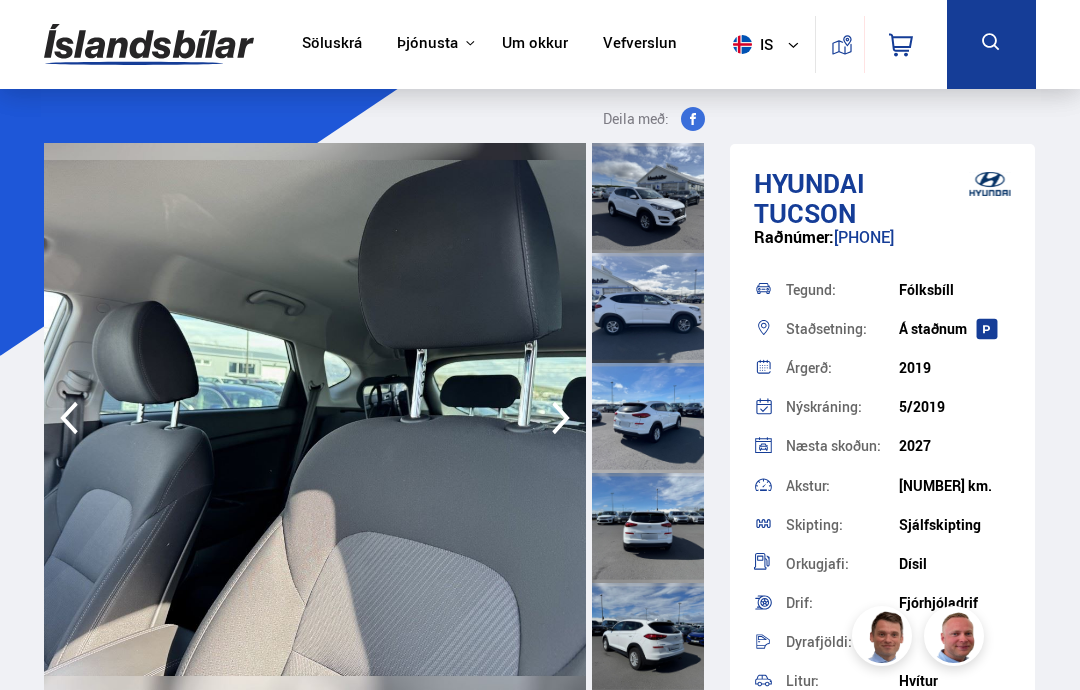 click 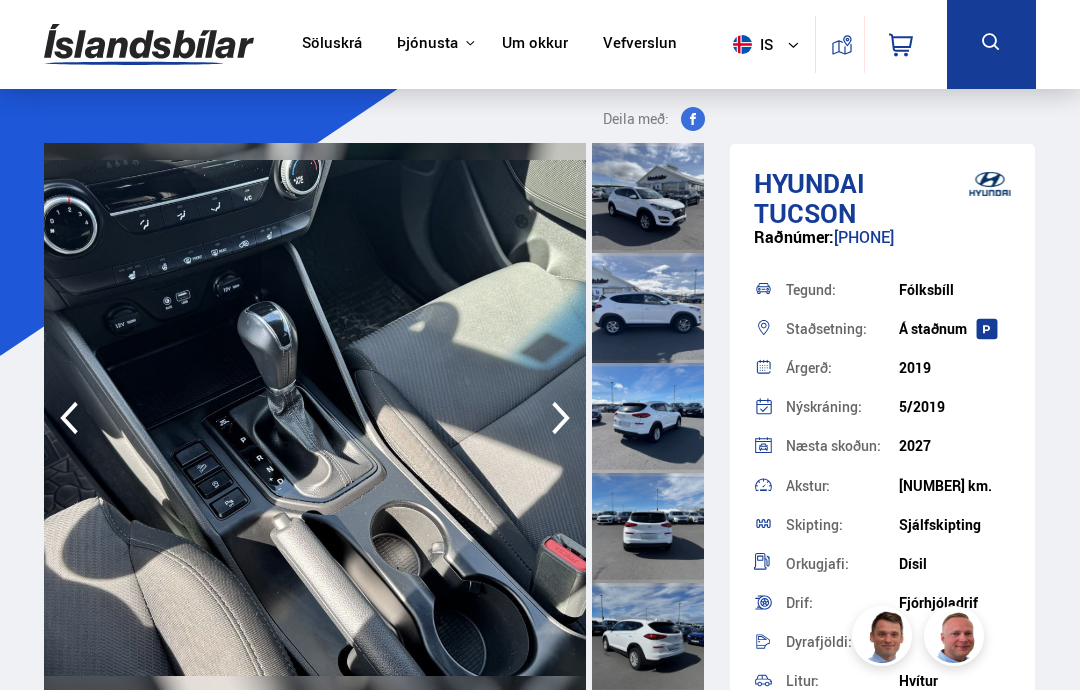 click 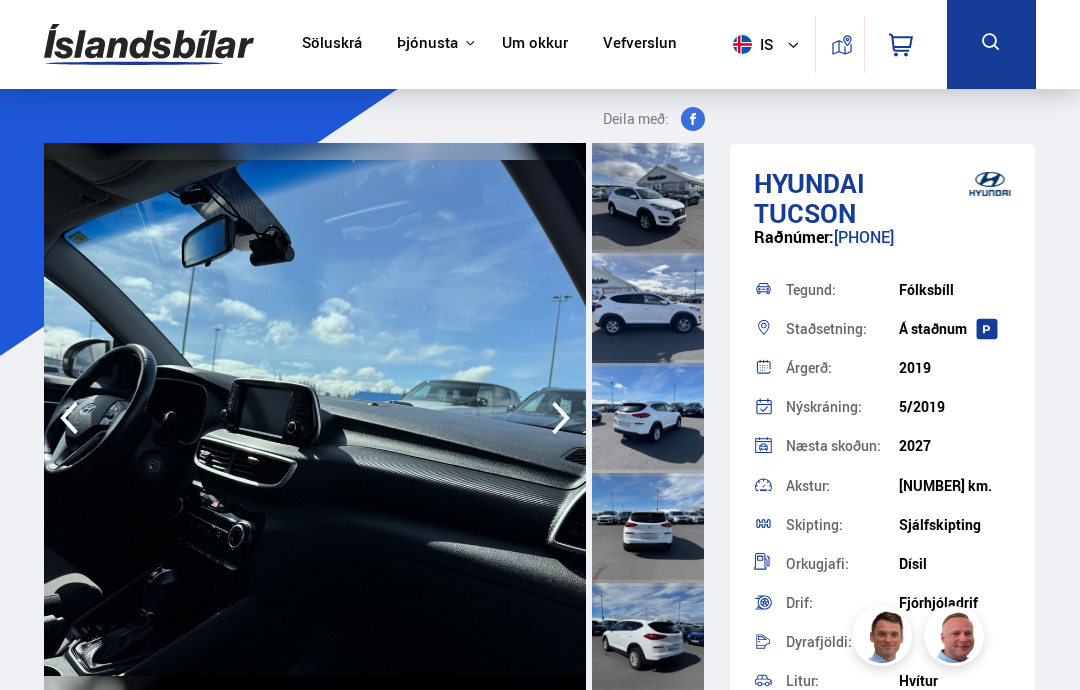 click 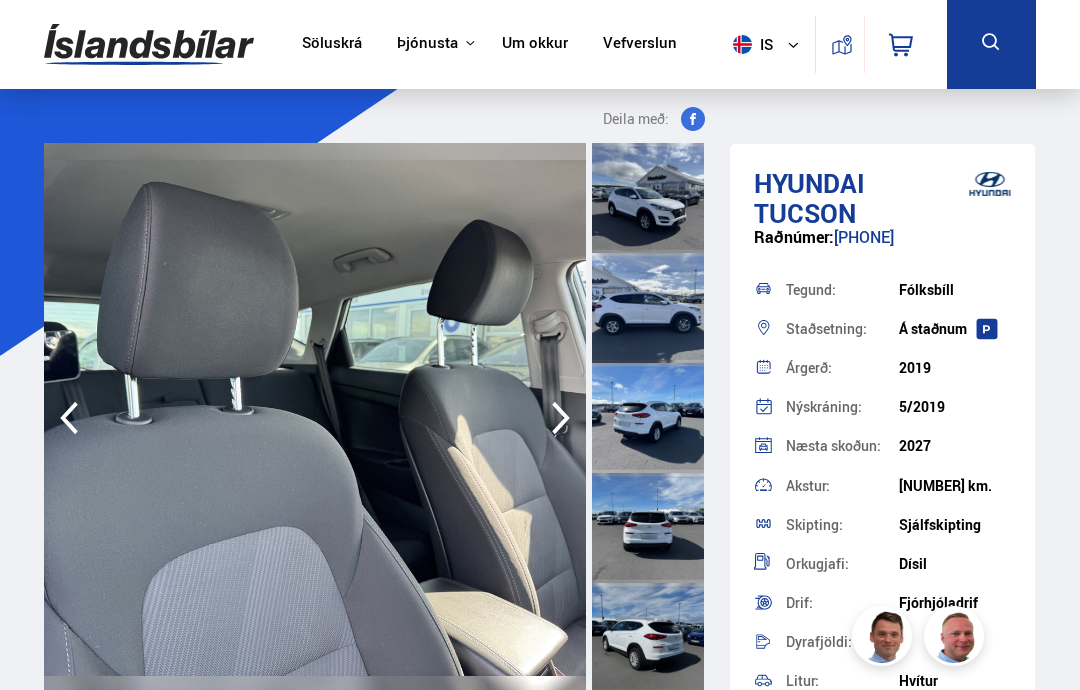 click 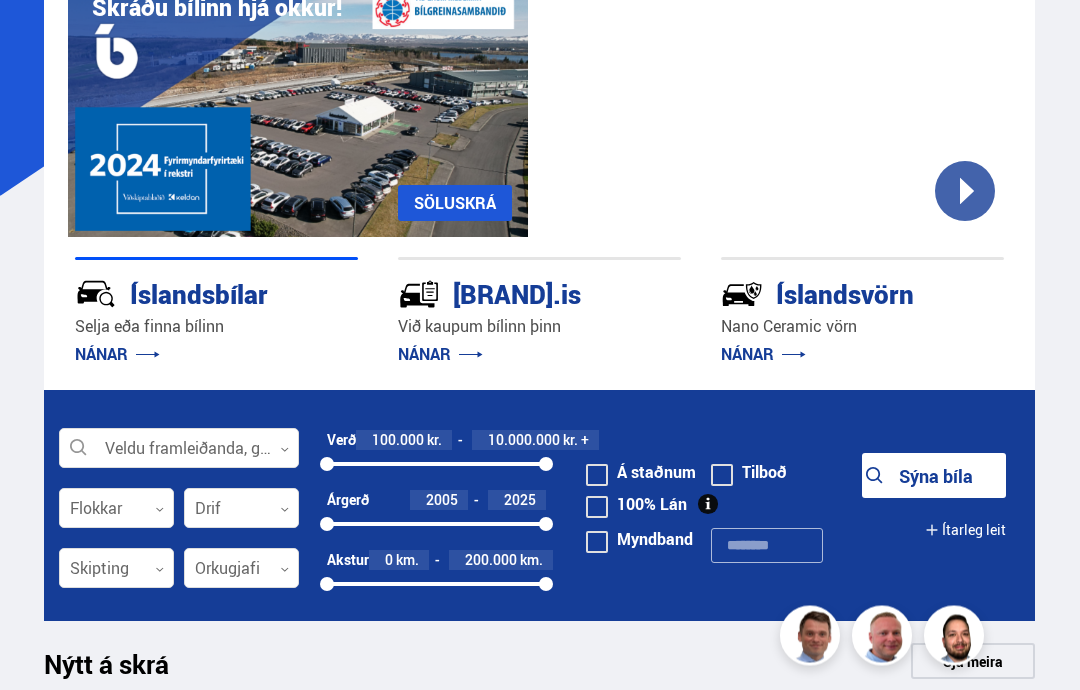 scroll, scrollTop: 160, scrollLeft: 0, axis: vertical 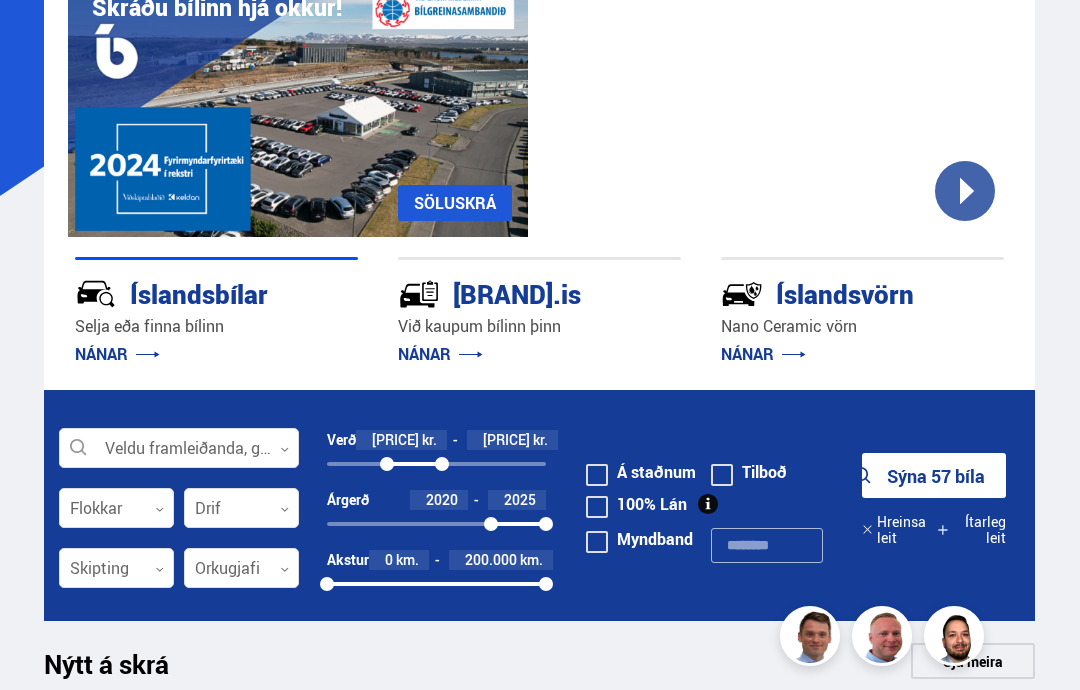 click 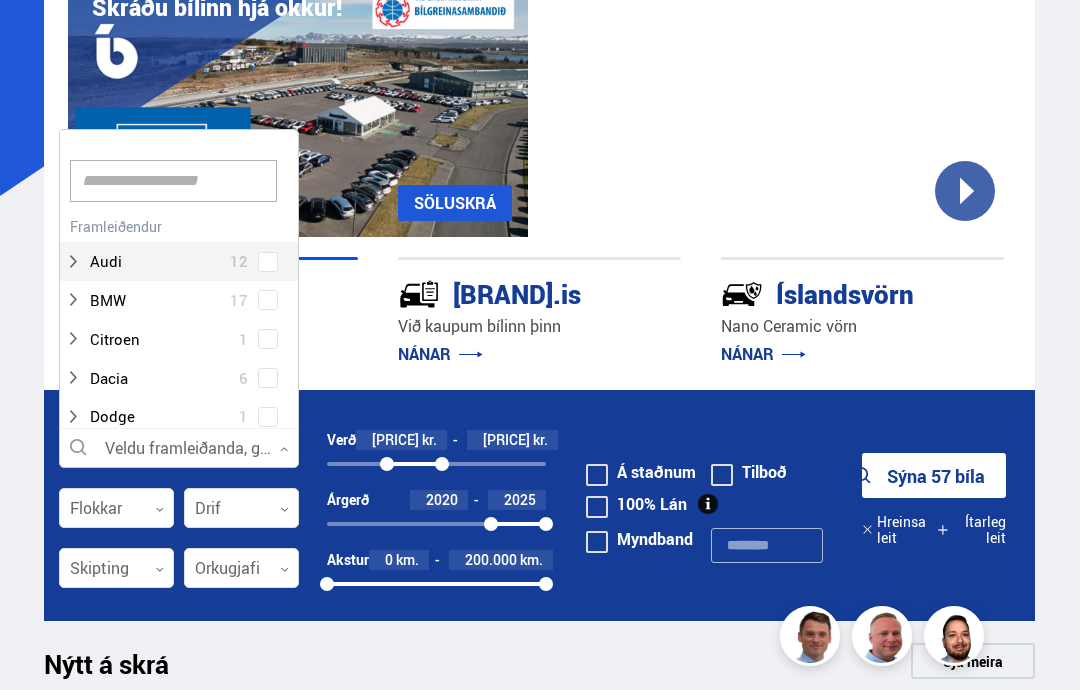 scroll, scrollTop: 302, scrollLeft: 242, axis: both 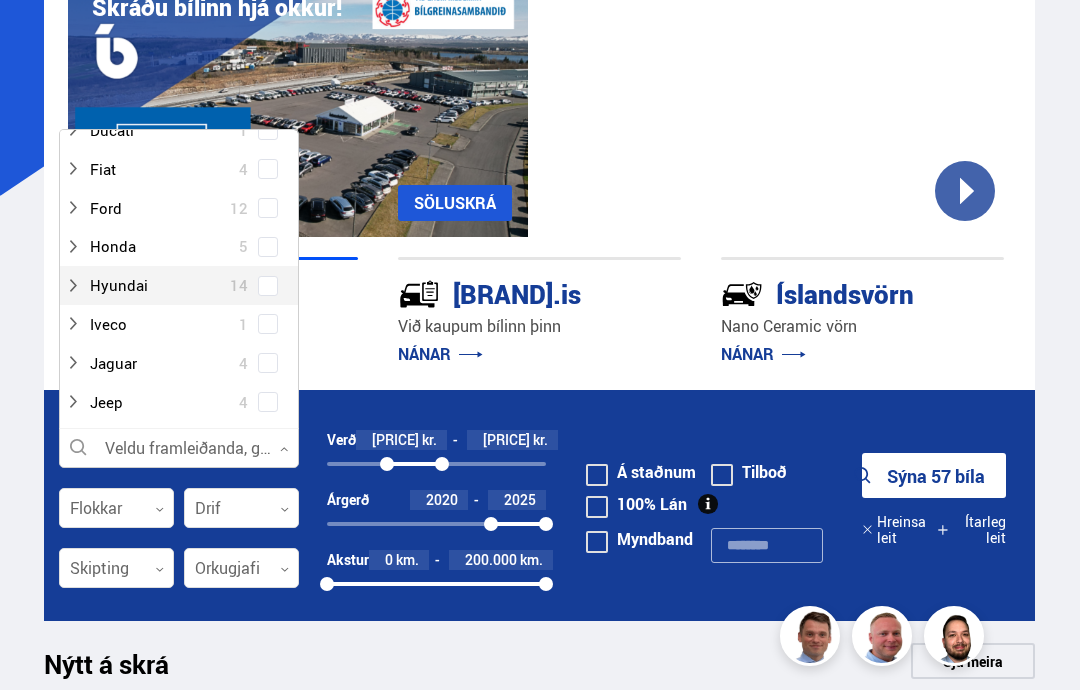 click at bounding box center [159, 285] 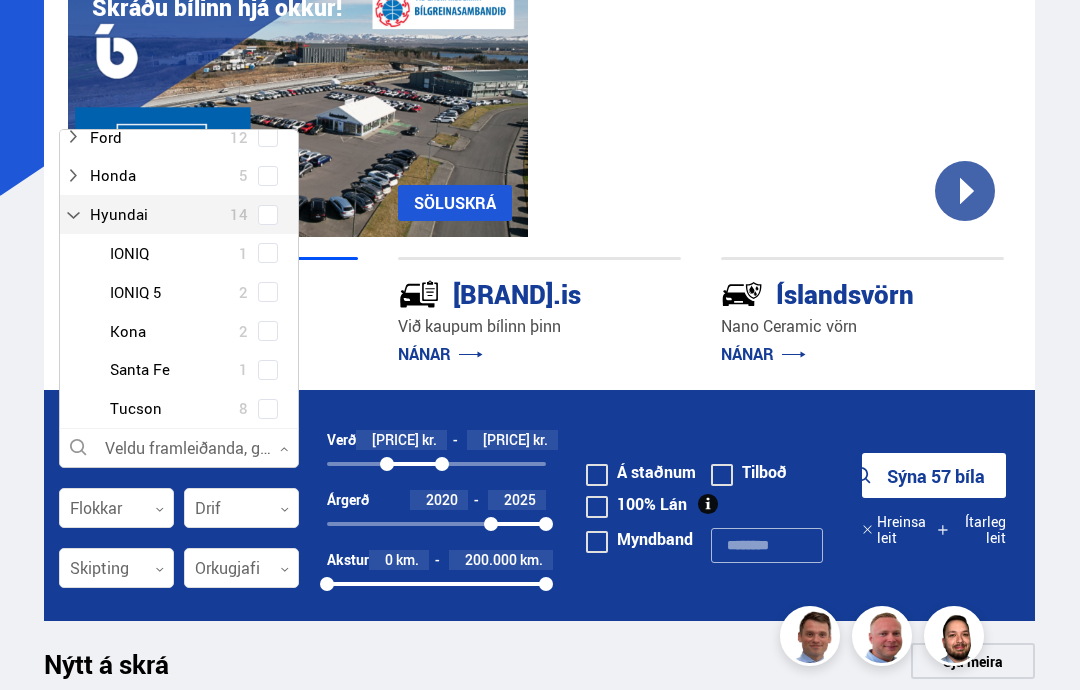 scroll, scrollTop: 397, scrollLeft: 0, axis: vertical 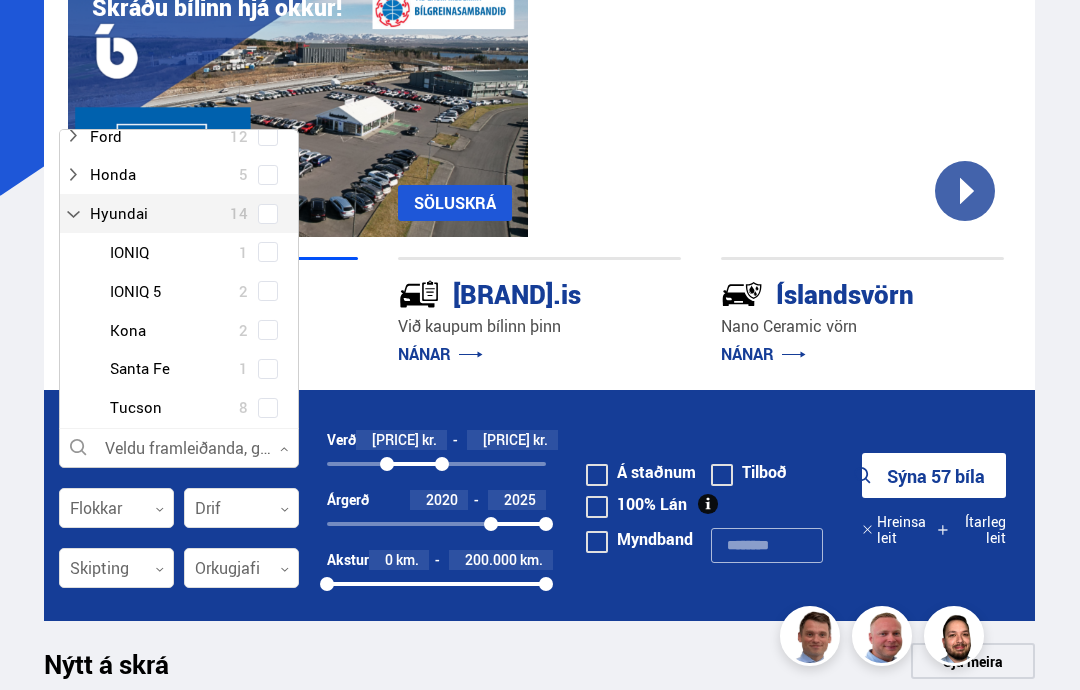 click at bounding box center [199, 407] 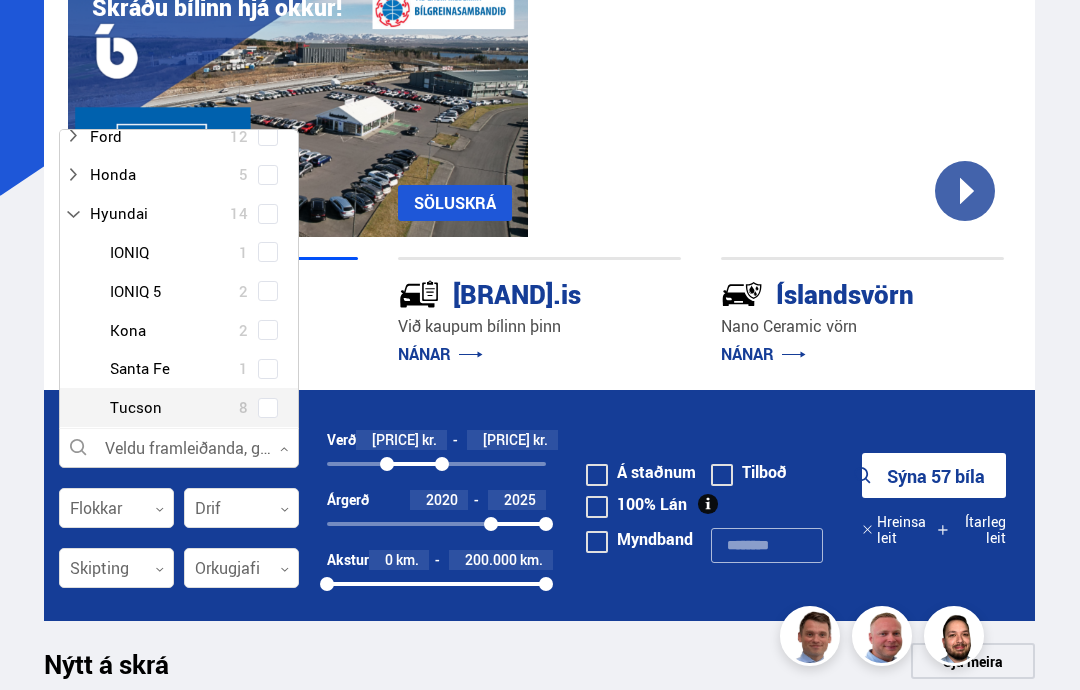 click on "[CAR_MODEL] [CAR_MODEL]   [CAR_MODEL] [CAR_MODEL]   [CAR_MODEL] [CAR_MODEL]   [CAR_MODEL] [CAR_MODEL]   [CAR_MODEL] [NUMBER]" at bounding box center (179, 330) 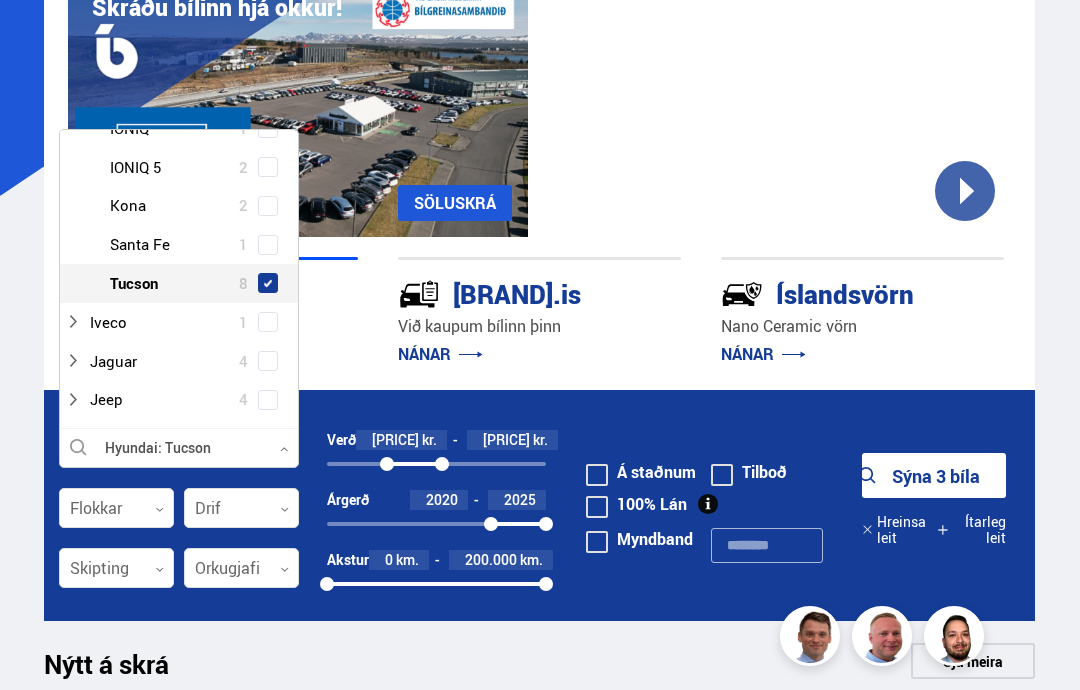 scroll, scrollTop: 561, scrollLeft: 0, axis: vertical 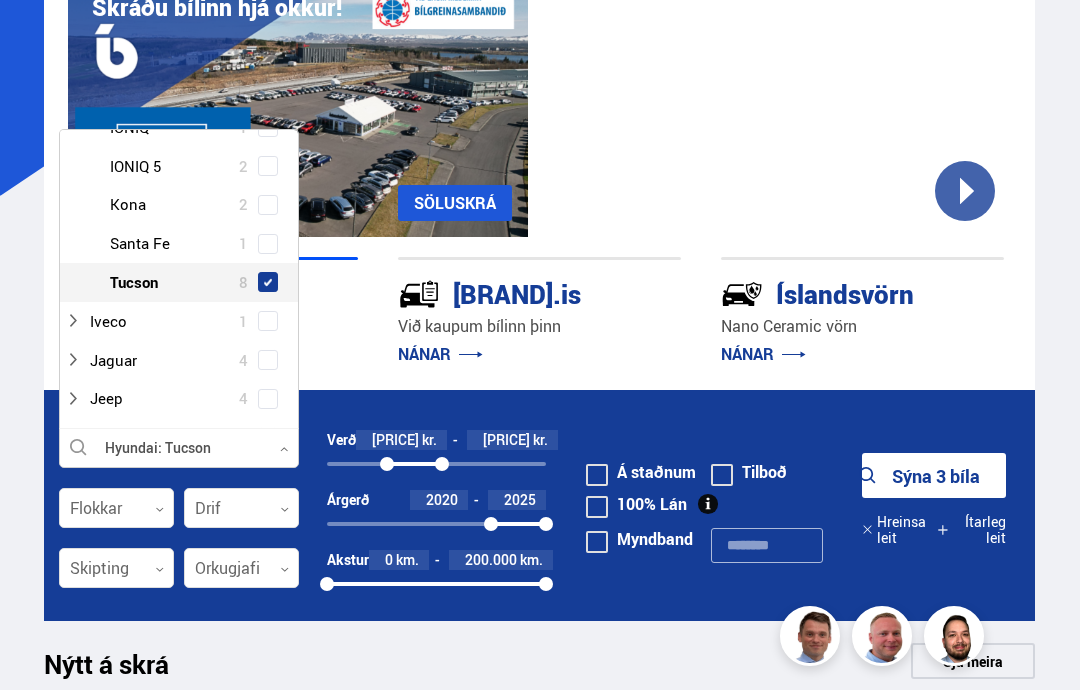 click 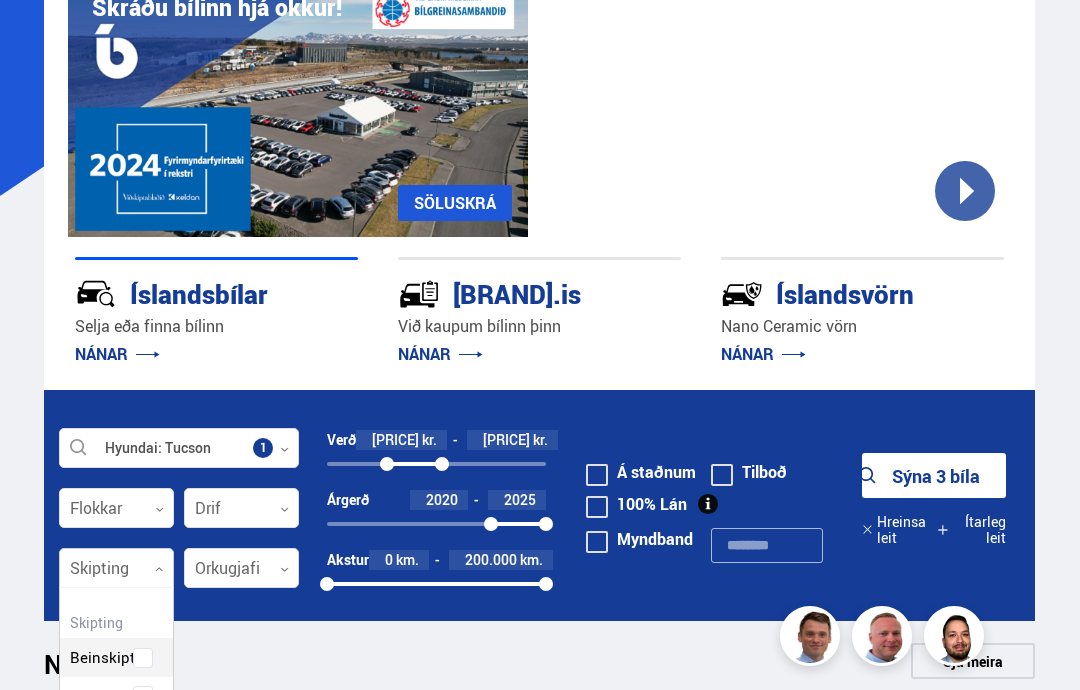 scroll, scrollTop: 187, scrollLeft: 117, axis: both 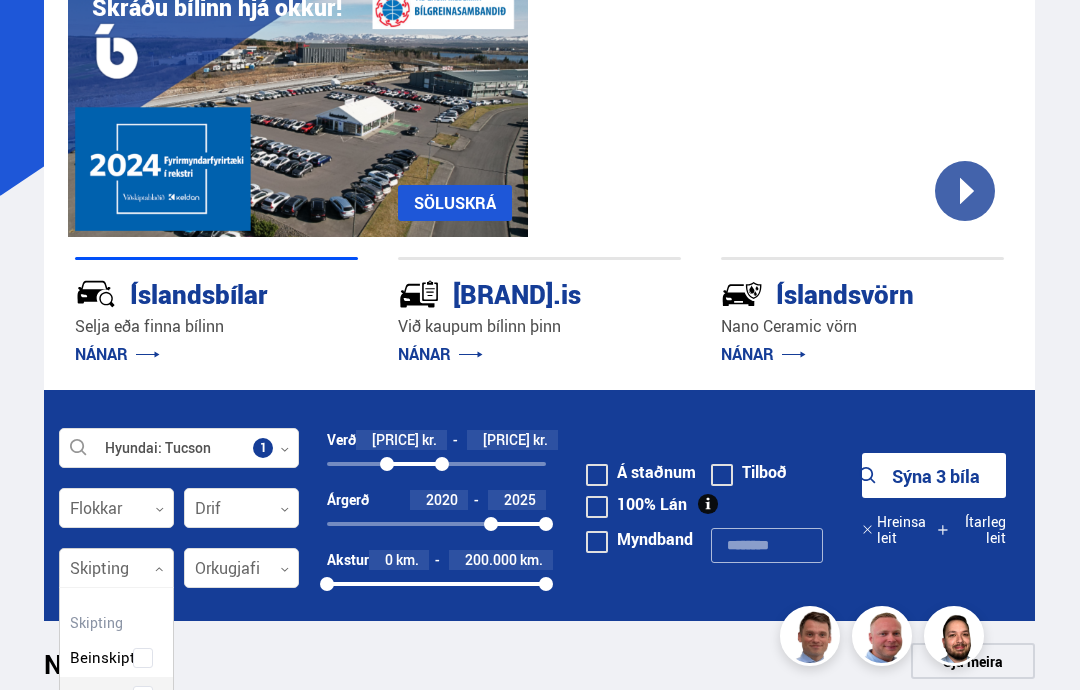 click on "Beinskipting   Sjálfskipting   Óskilgreint" at bounding box center (116, 681) 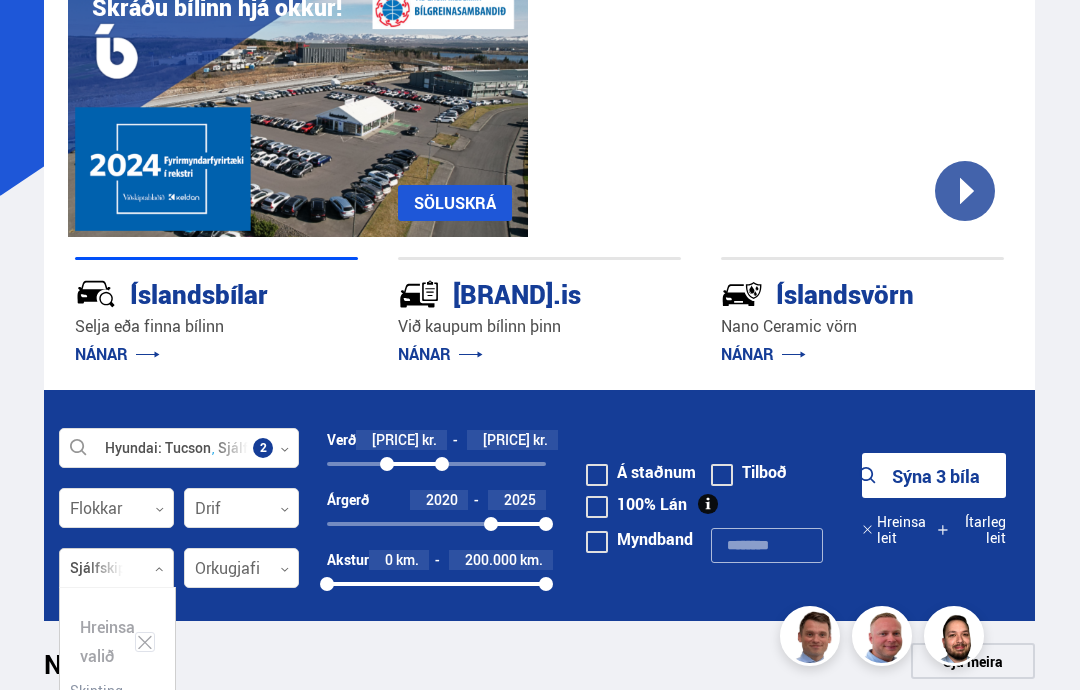 scroll, scrollTop: 253, scrollLeft: 120, axis: both 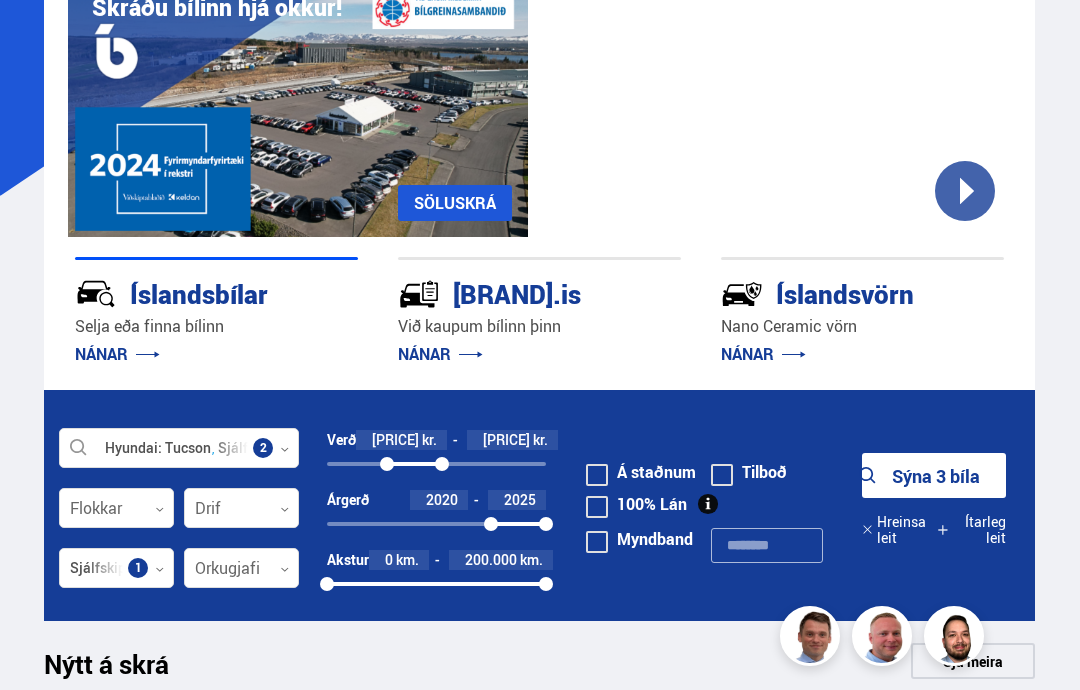 click on "Sýna 3 bíla" at bounding box center [934, 475] 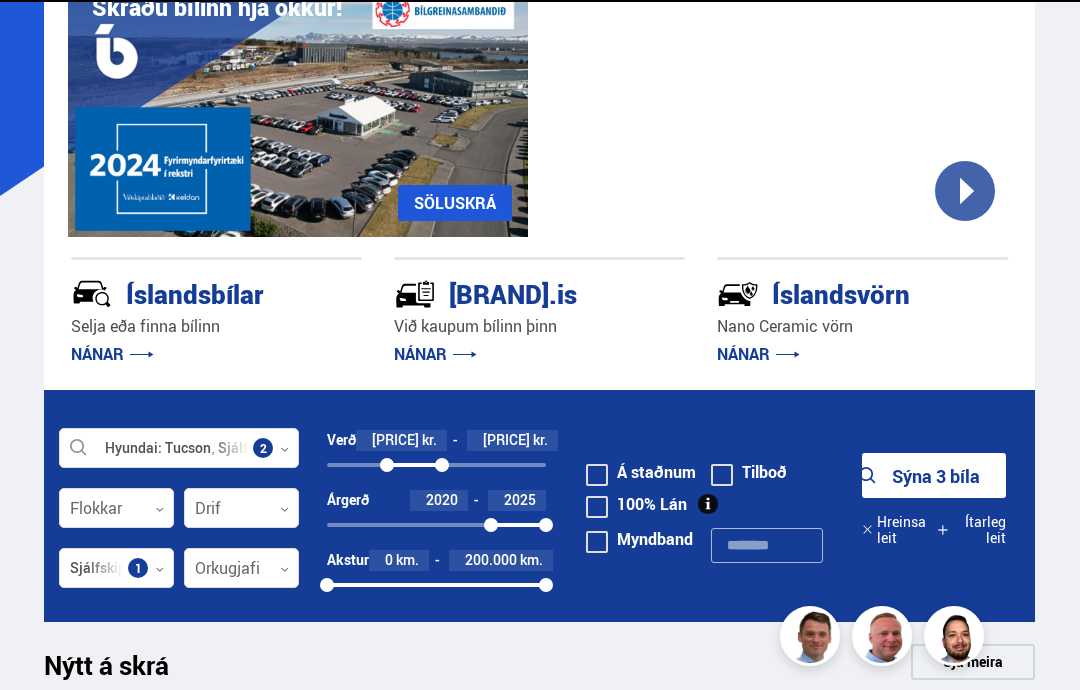 scroll, scrollTop: 0, scrollLeft: 0, axis: both 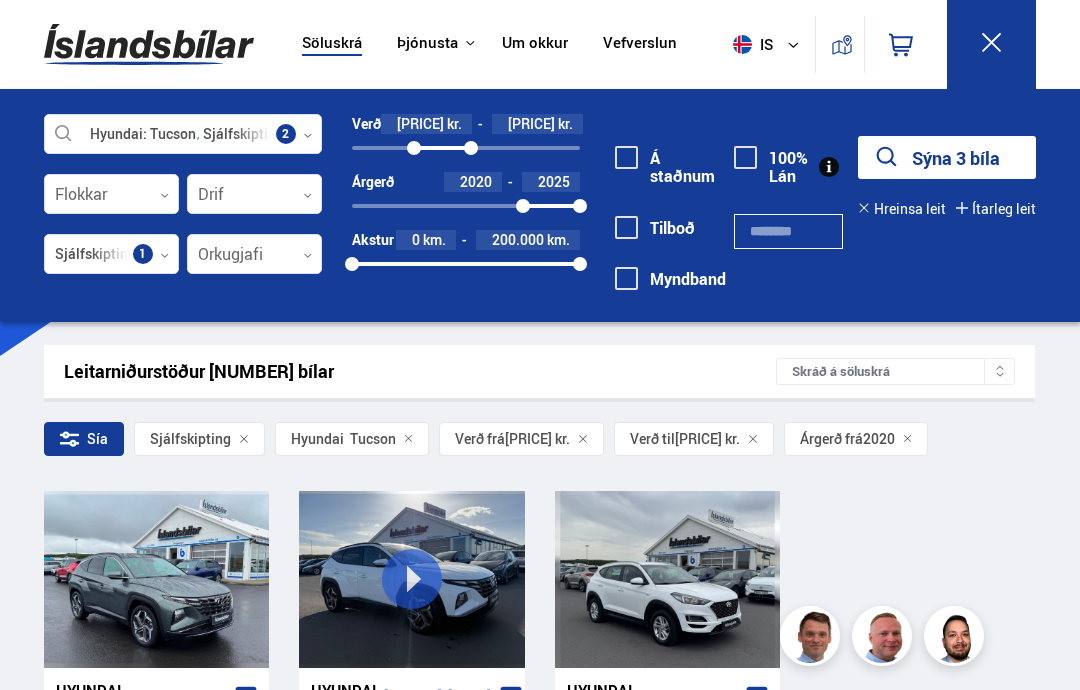 click on "Sía" at bounding box center (84, 439) 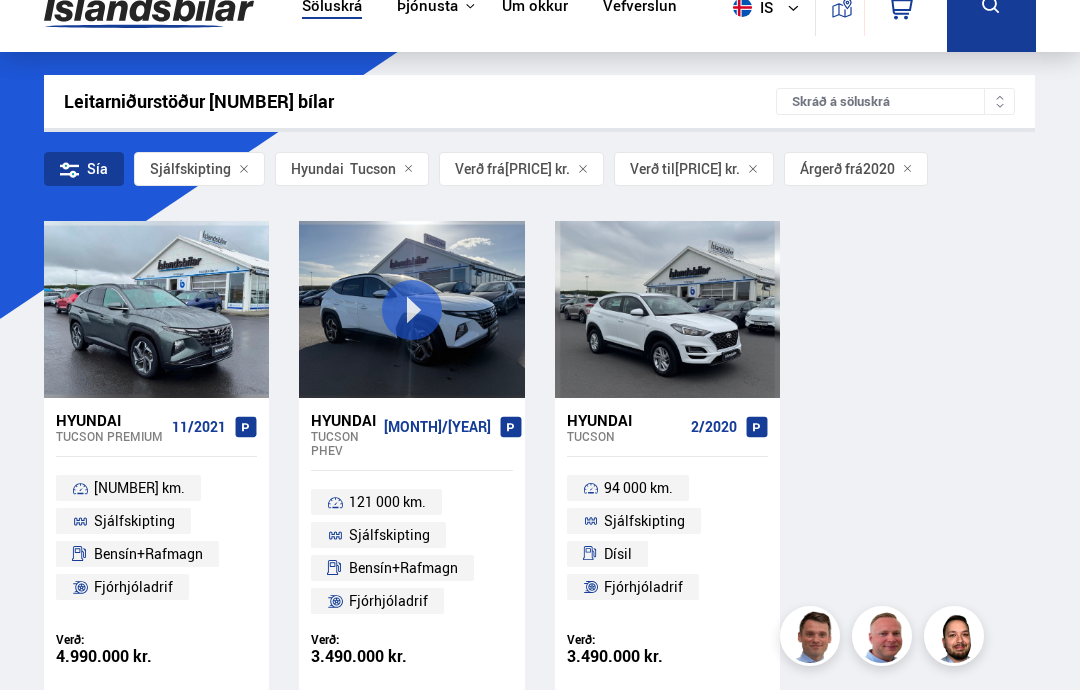 scroll, scrollTop: 47, scrollLeft: 0, axis: vertical 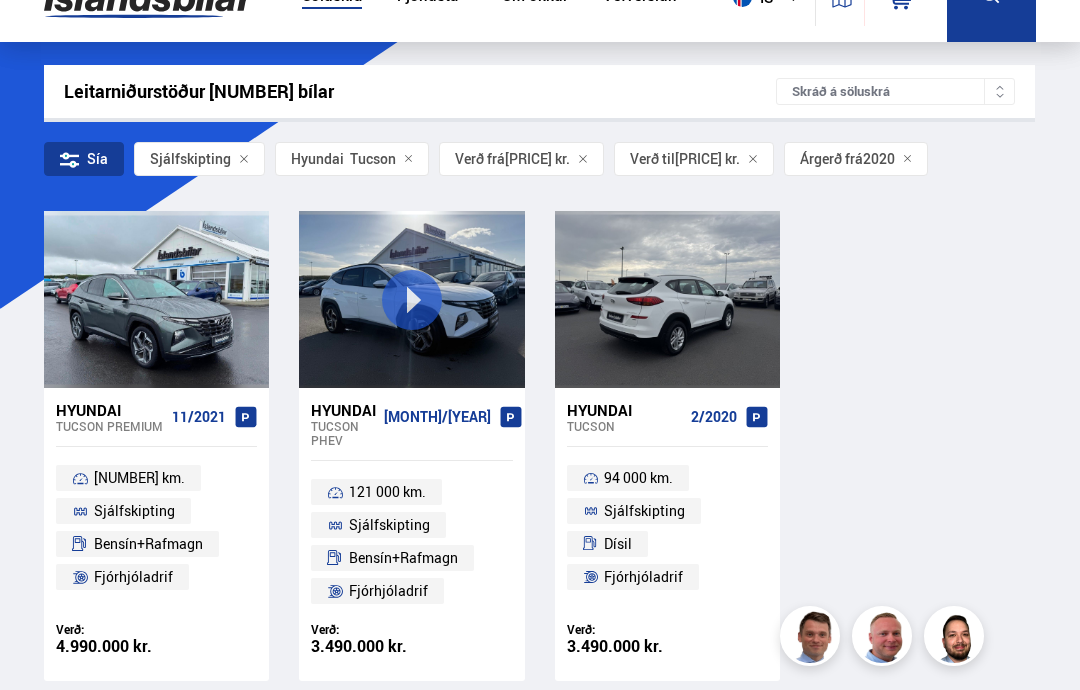 click at bounding box center (667, 299) 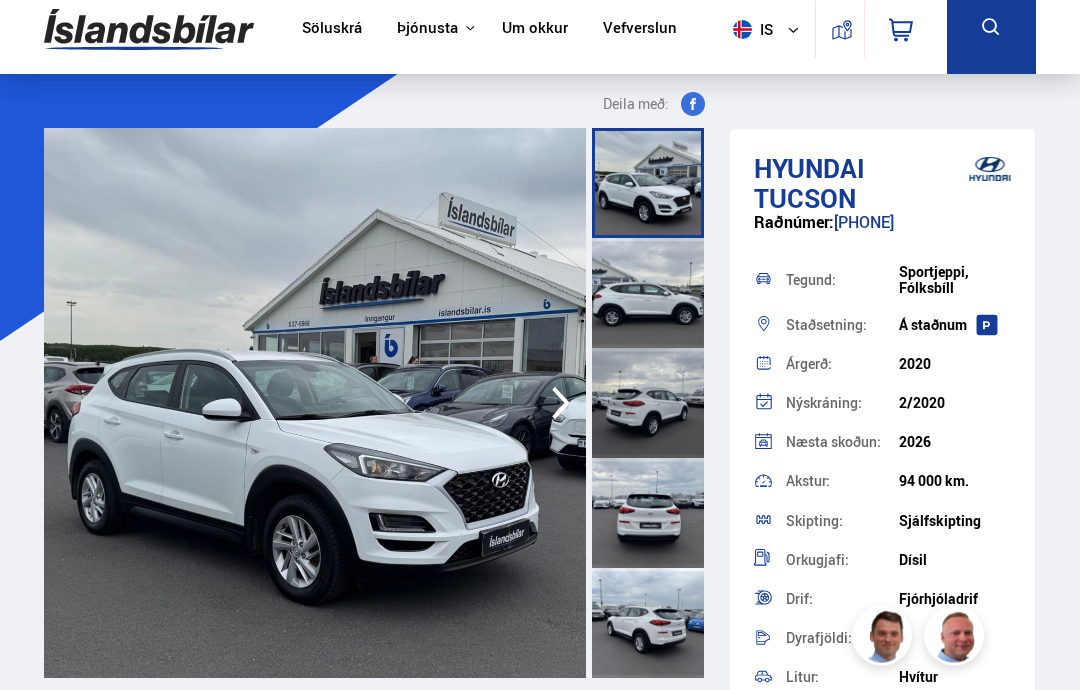 scroll, scrollTop: 15, scrollLeft: 0, axis: vertical 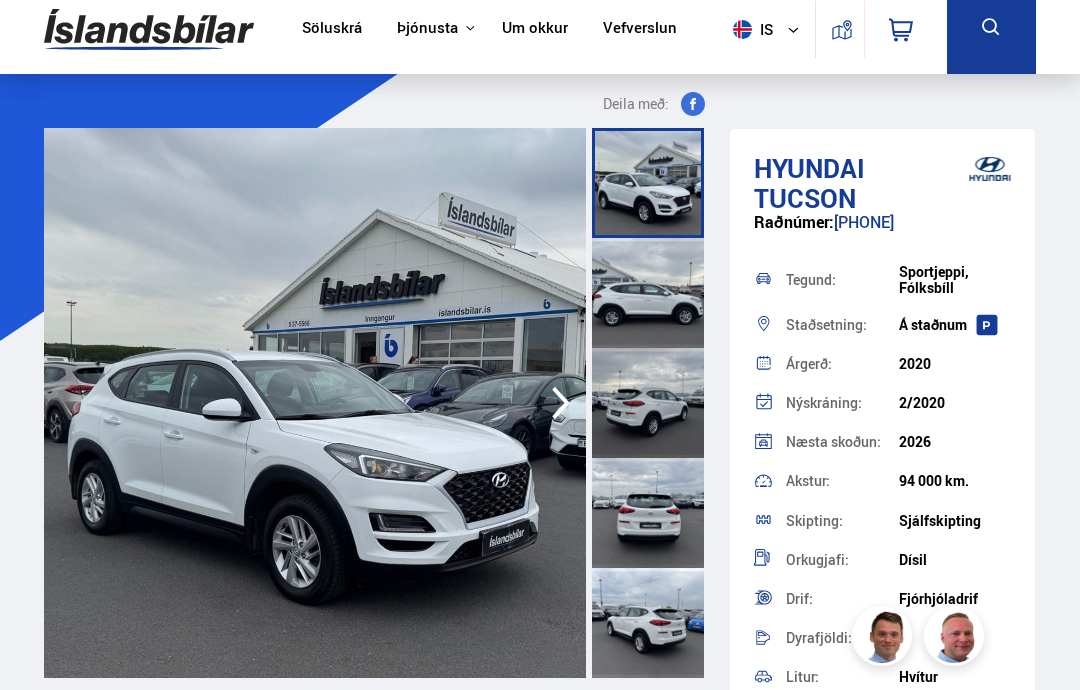 click 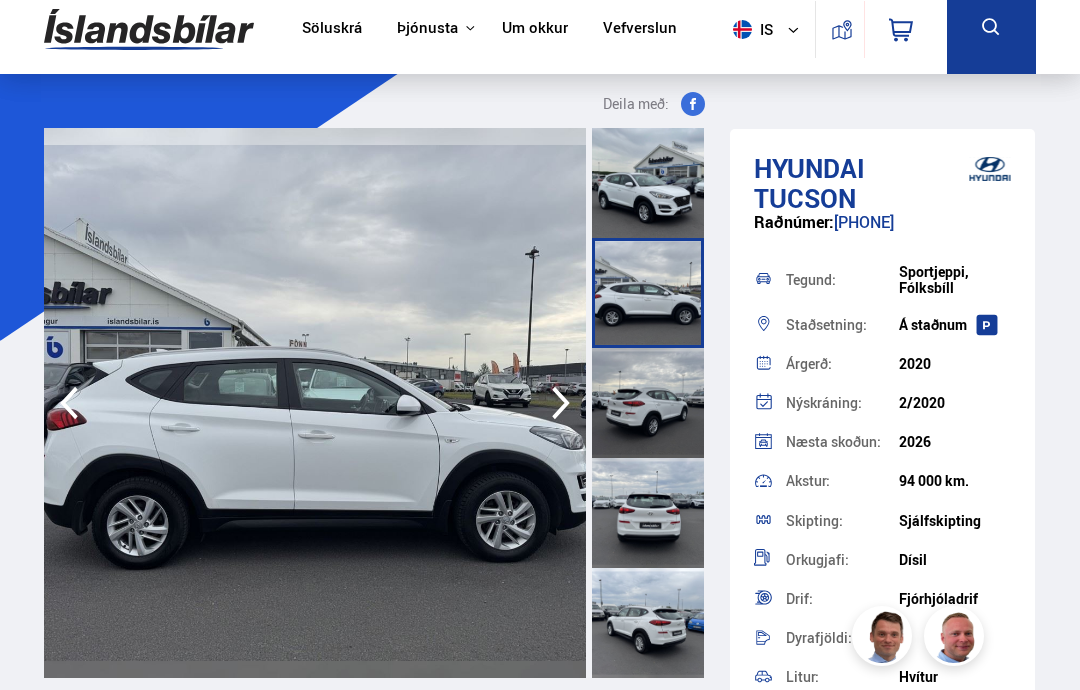 click 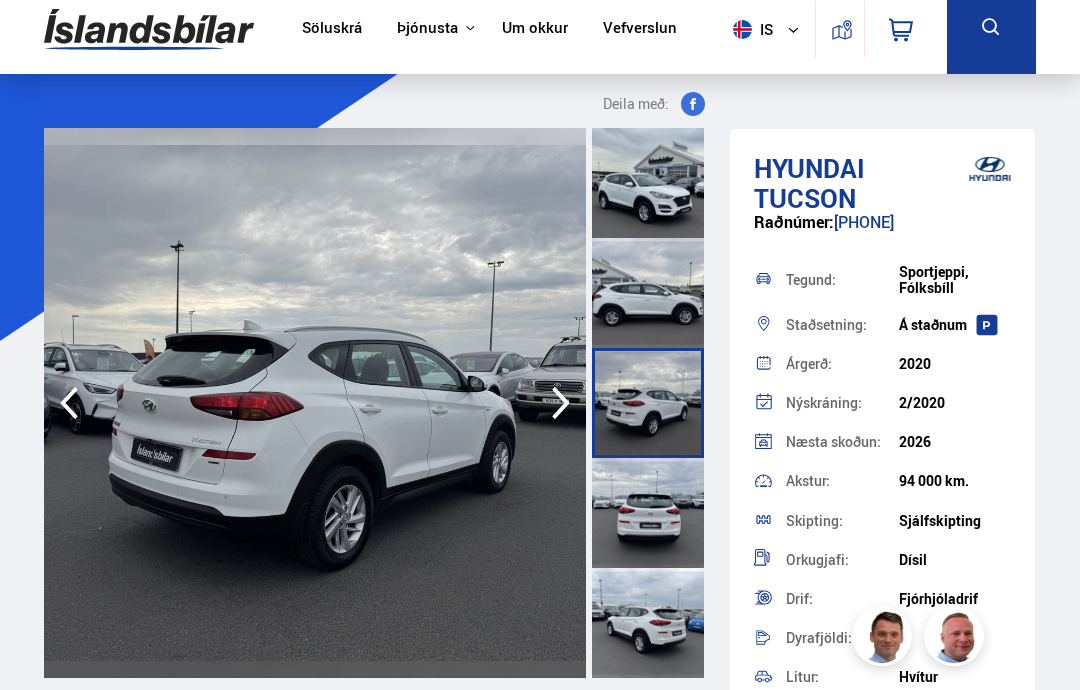 click 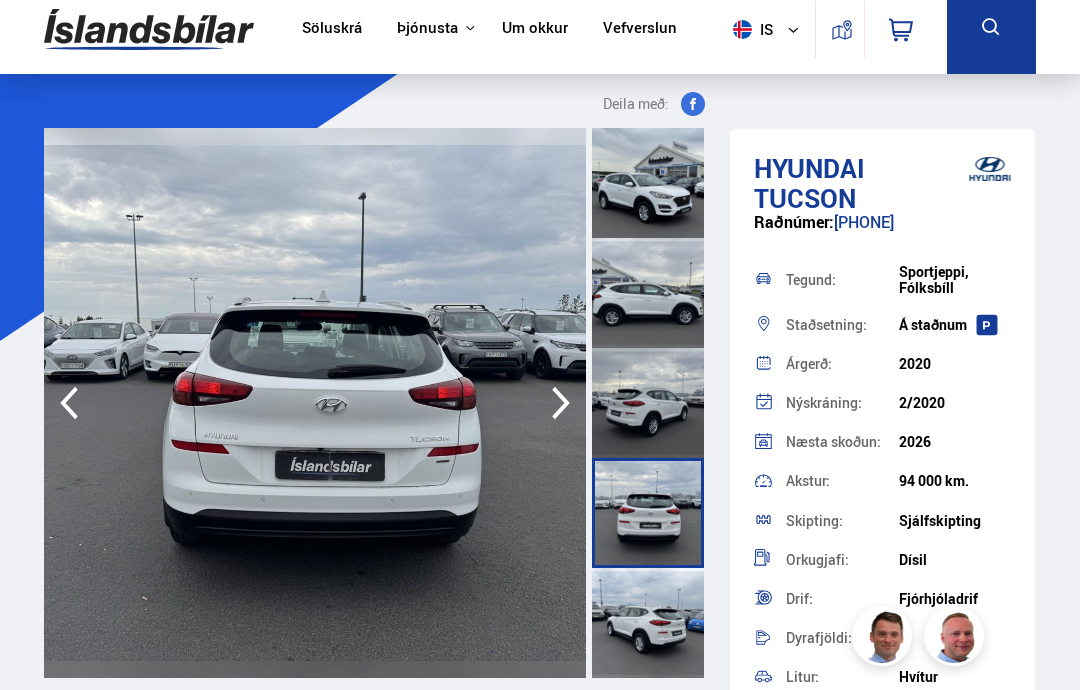 click 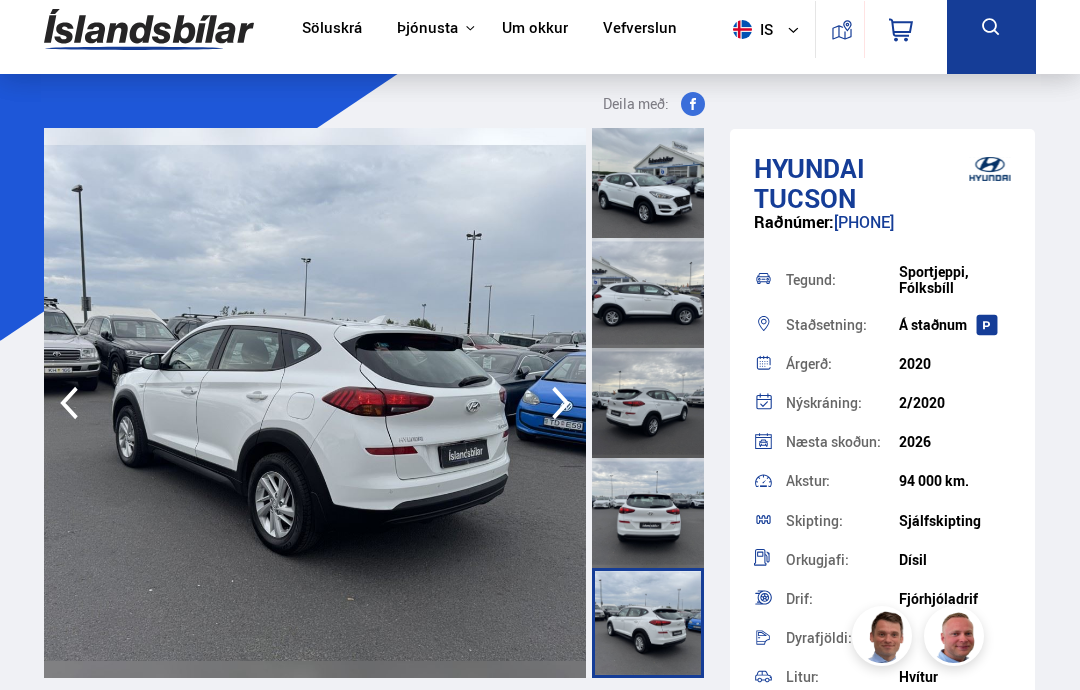 click 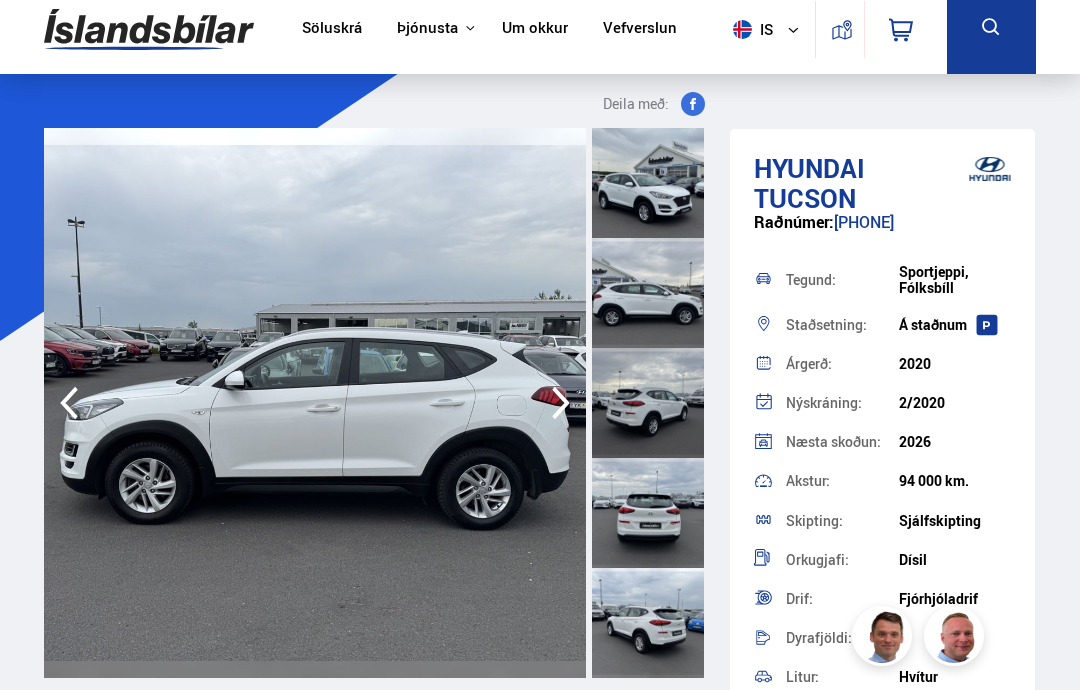 click 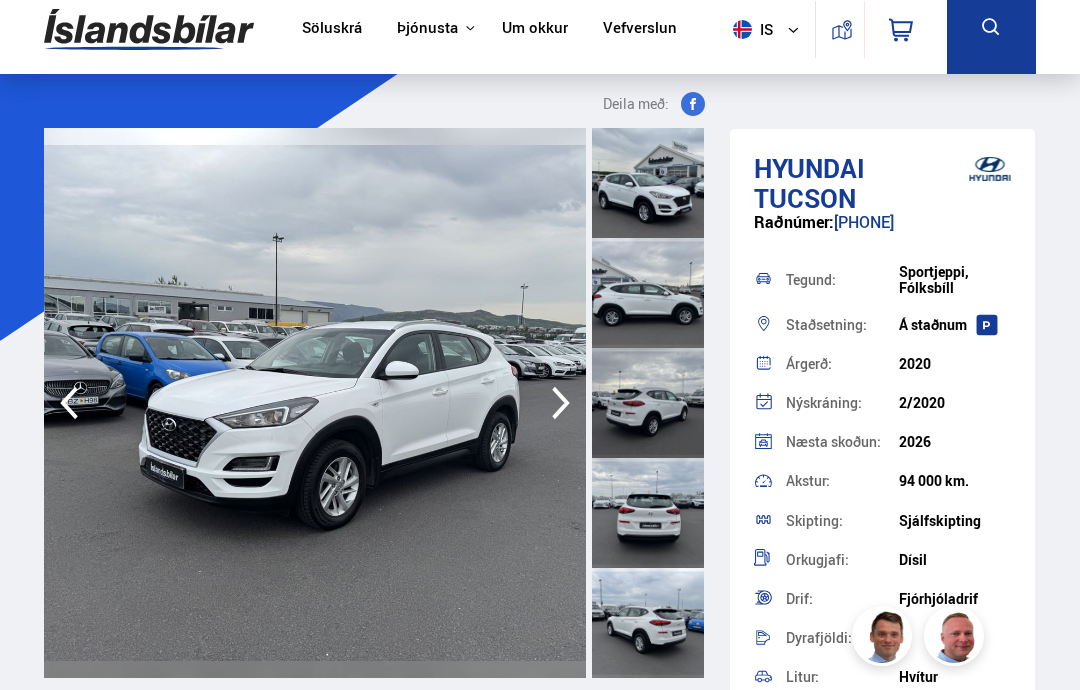 click 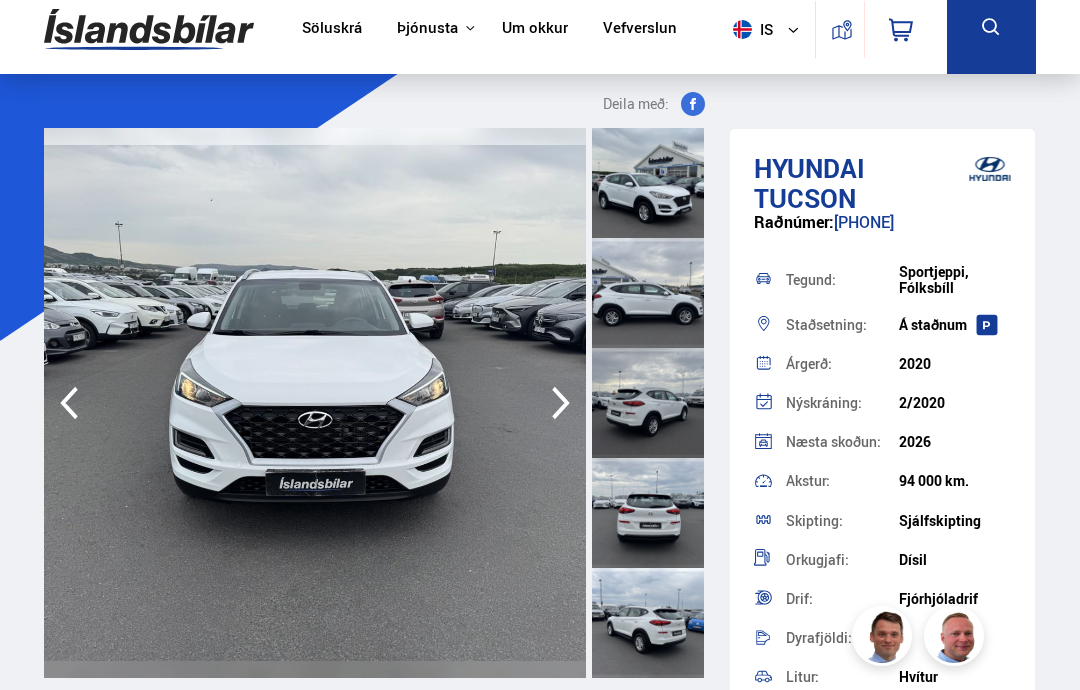 click 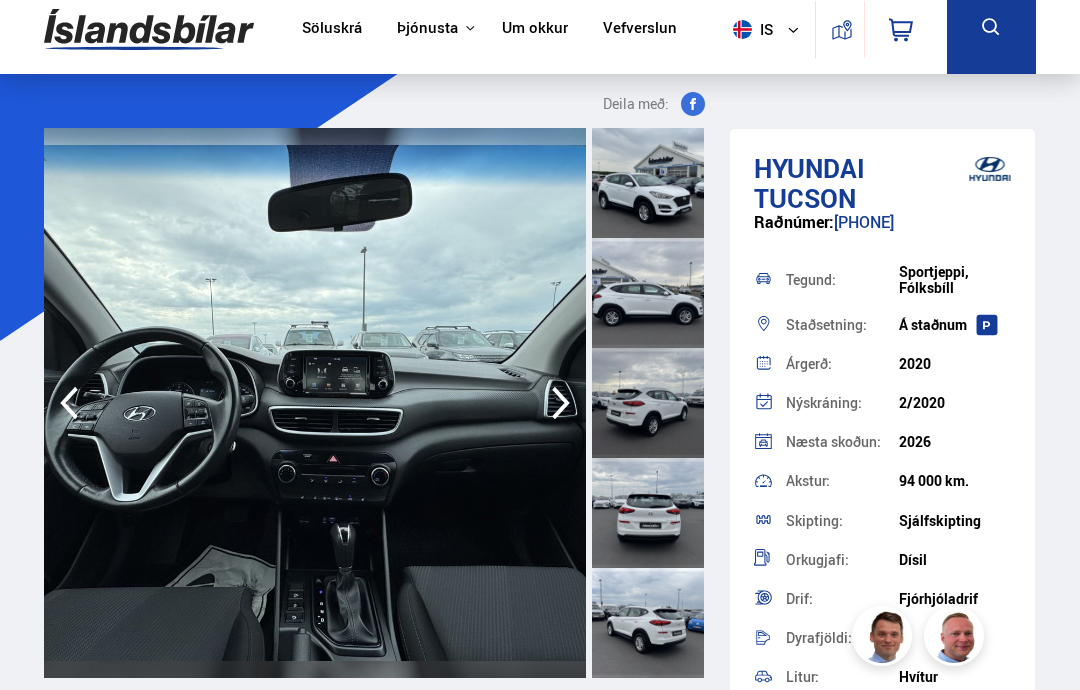 click 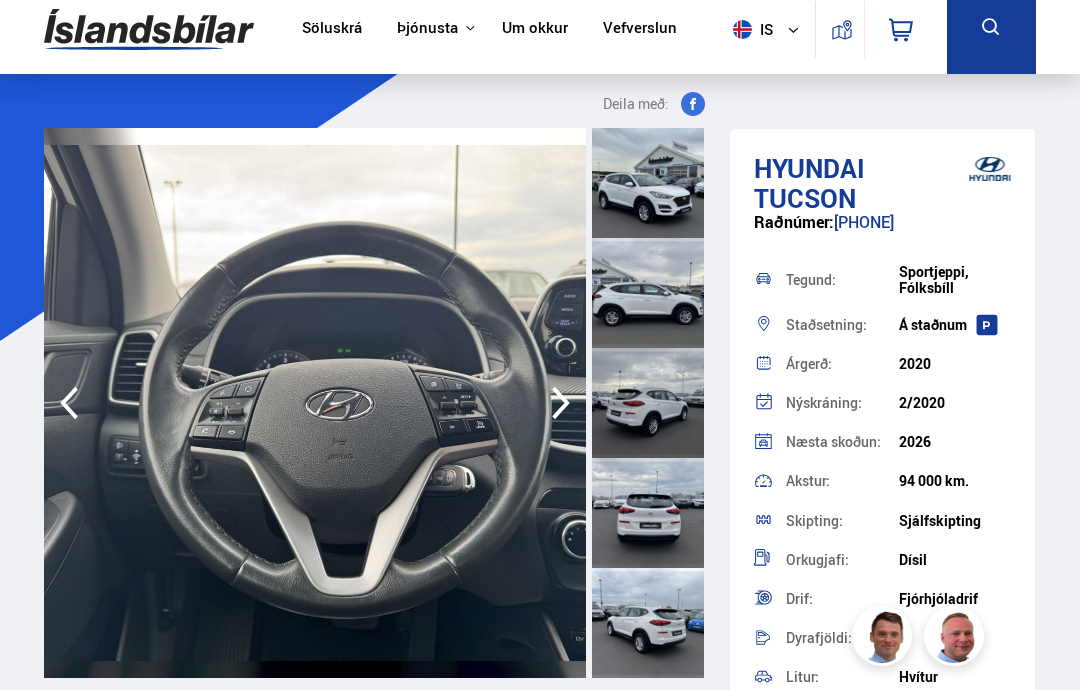 click 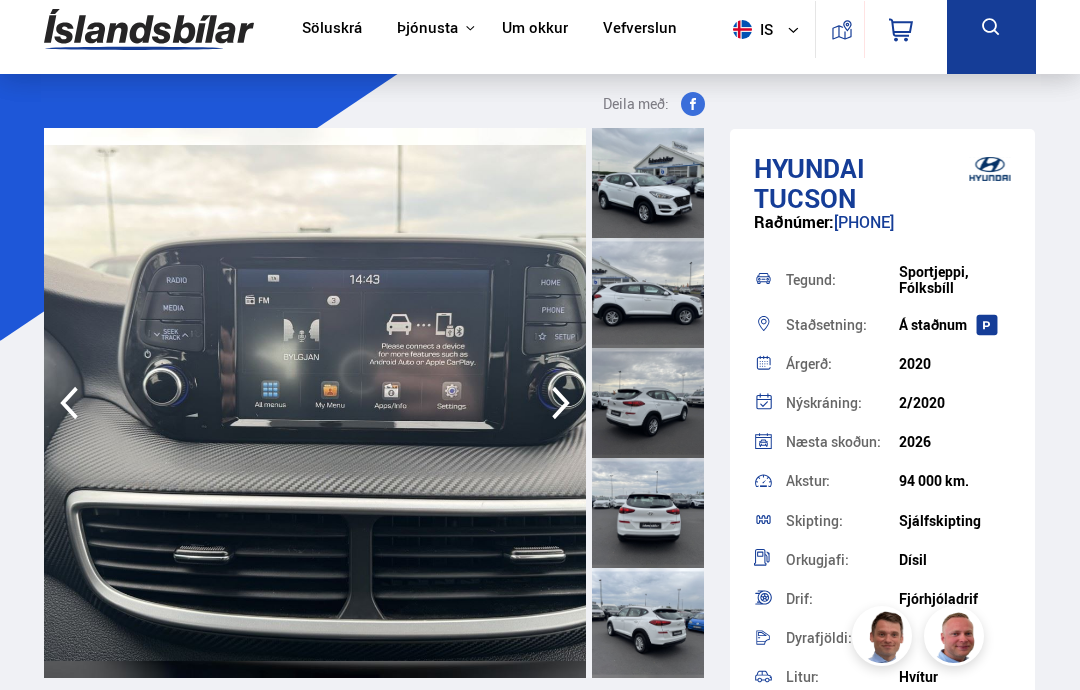 click 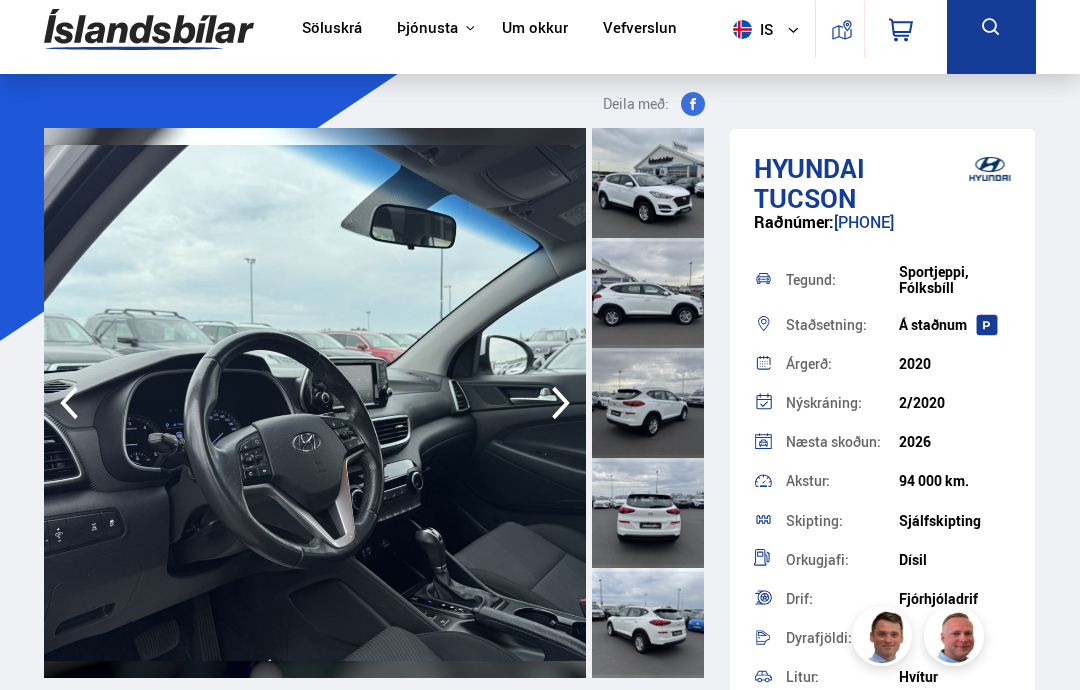 click 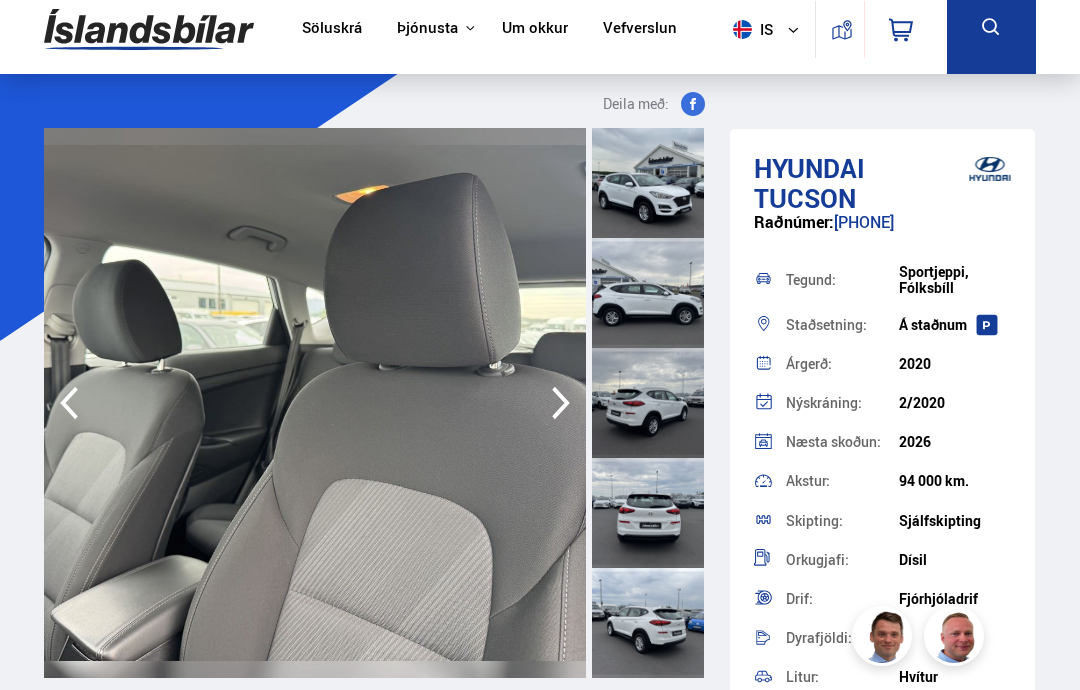 click 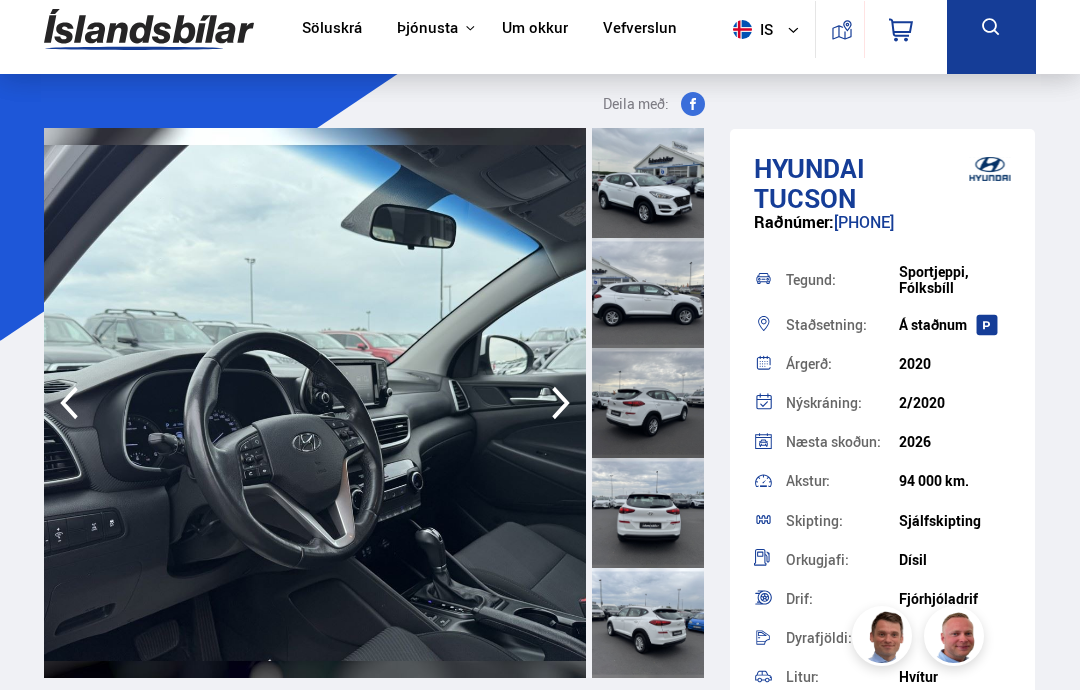 click 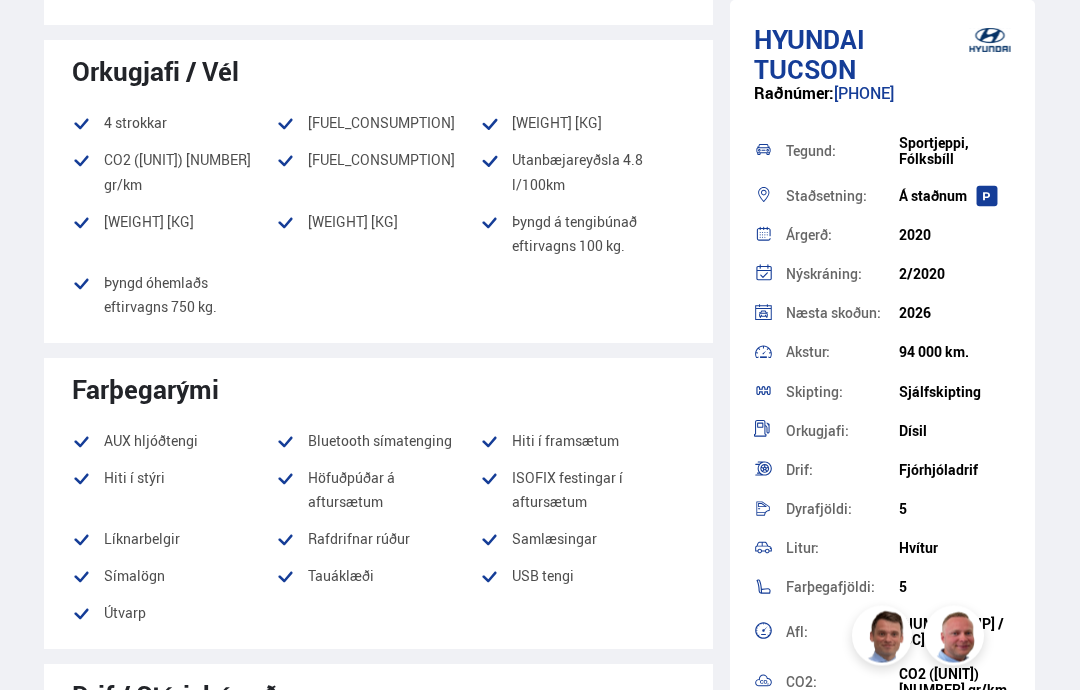 scroll, scrollTop: 900, scrollLeft: 0, axis: vertical 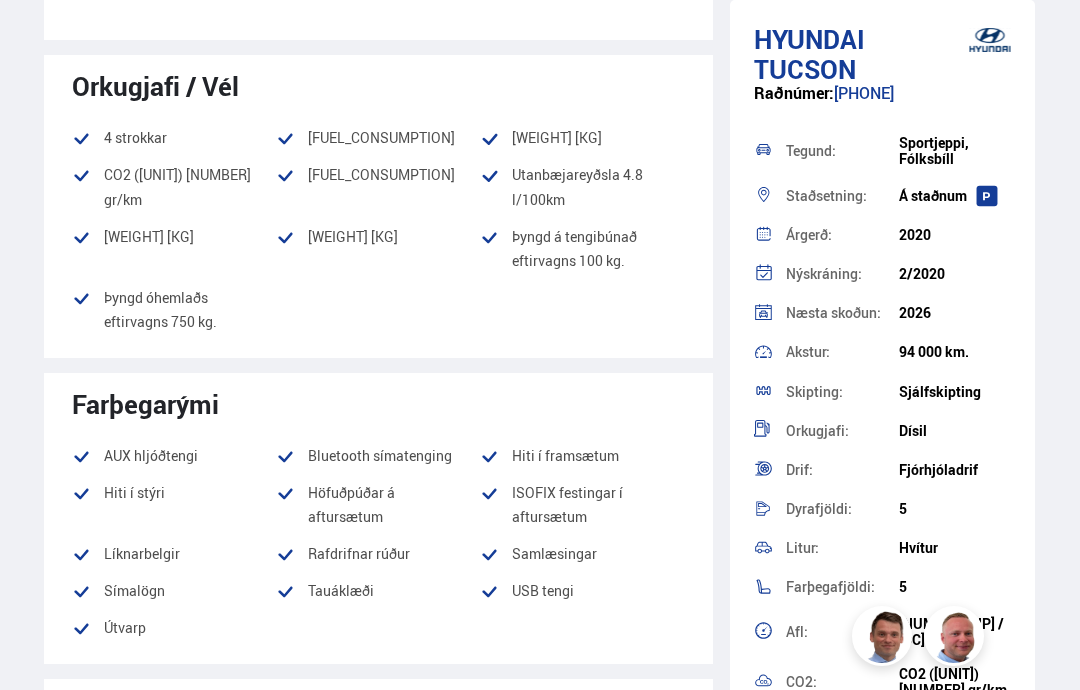 click on "Þyngd á tengibúnað eftirvagns 100 kg." at bounding box center (582, 249) 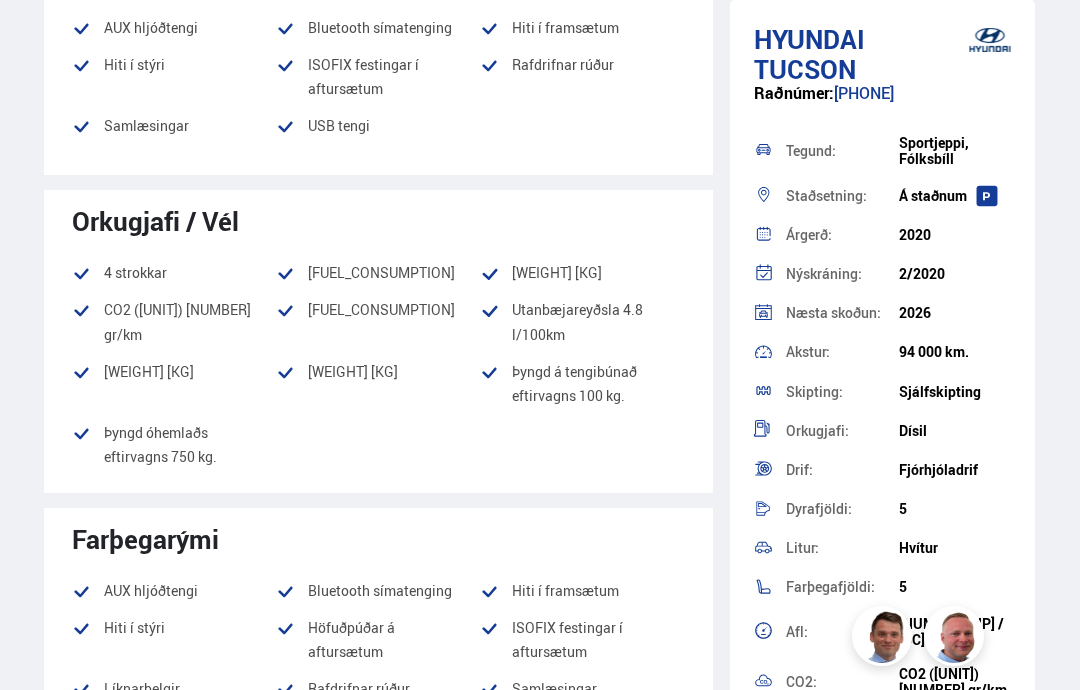 scroll, scrollTop: 763, scrollLeft: 0, axis: vertical 